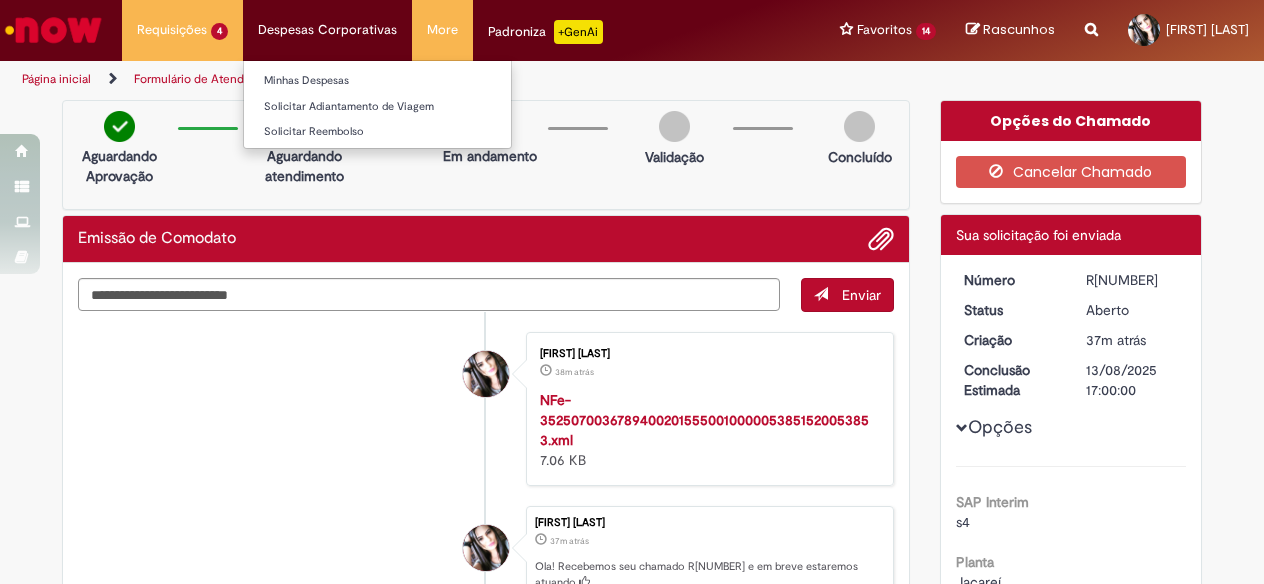 scroll, scrollTop: 0, scrollLeft: 0, axis: both 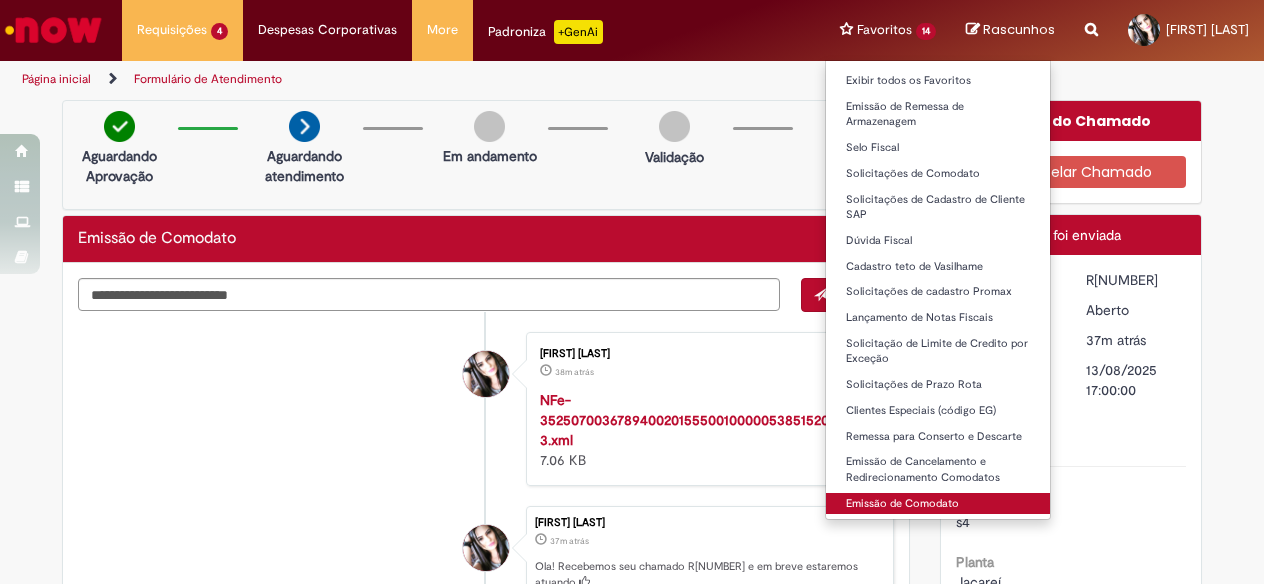 click on "Emissão de Comodato" at bounding box center (938, 504) 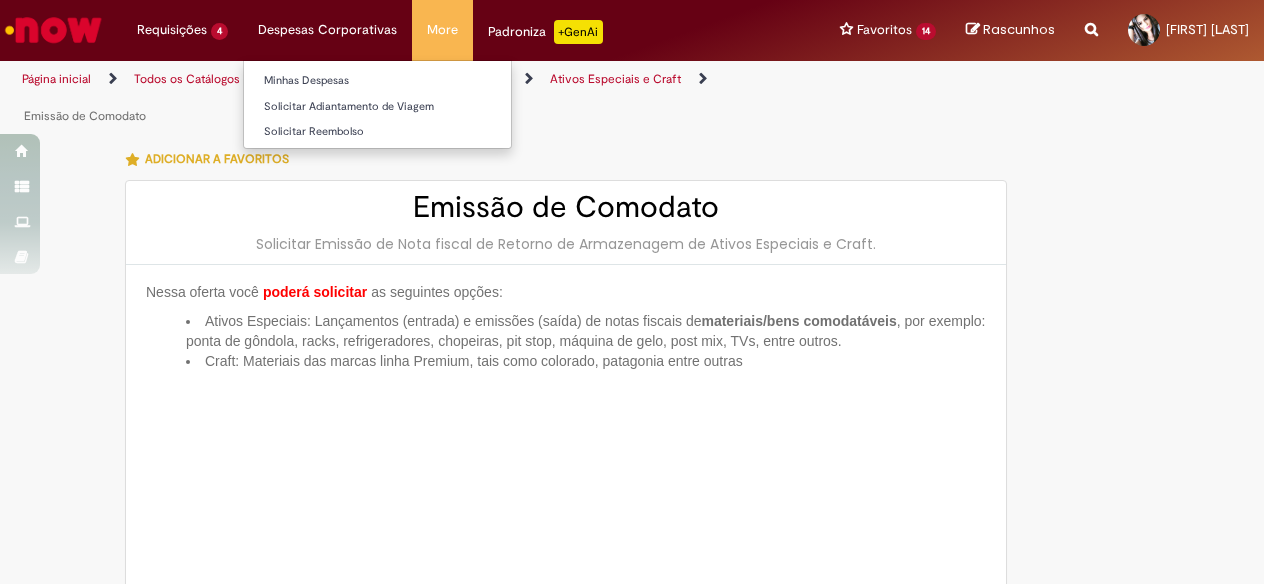 type on "**********" 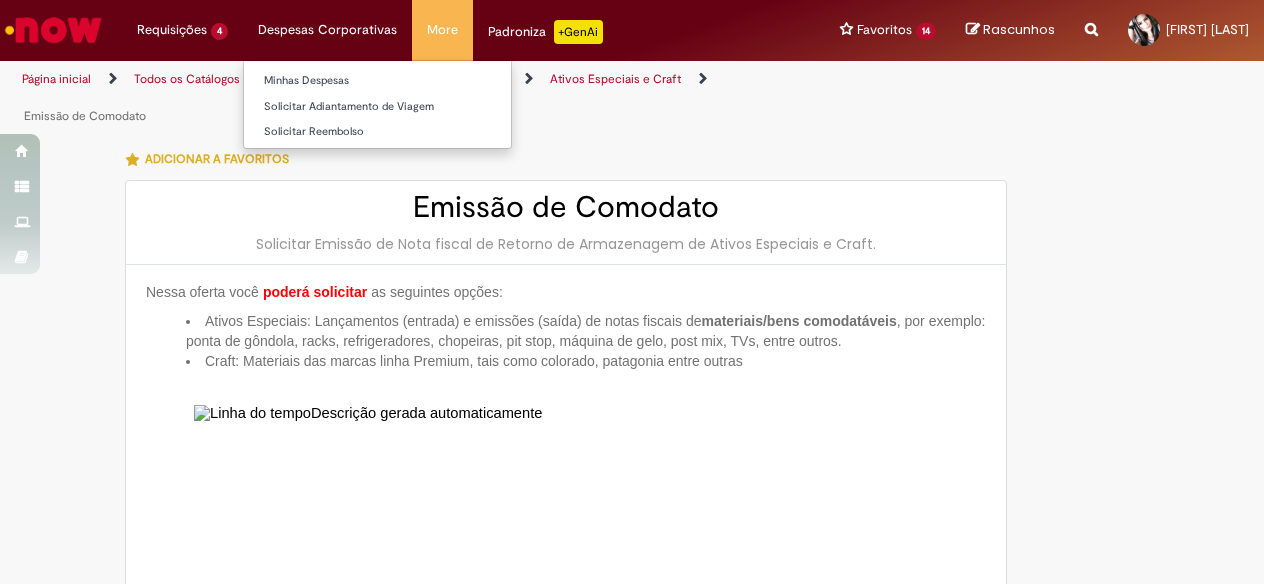 type on "**********" 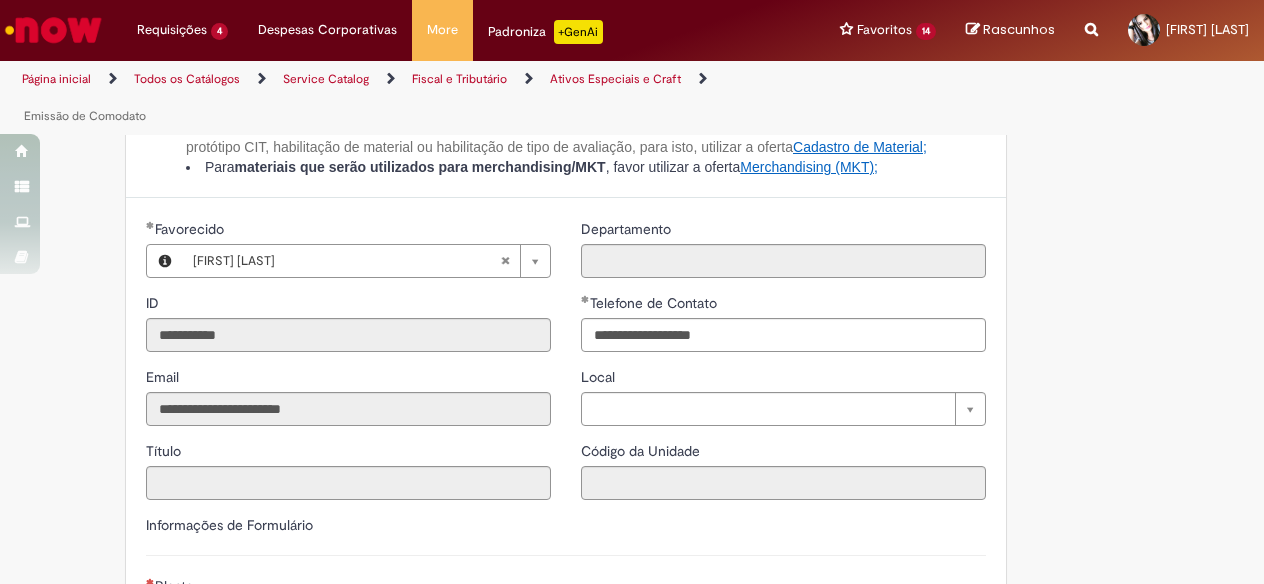 scroll, scrollTop: 1400, scrollLeft: 0, axis: vertical 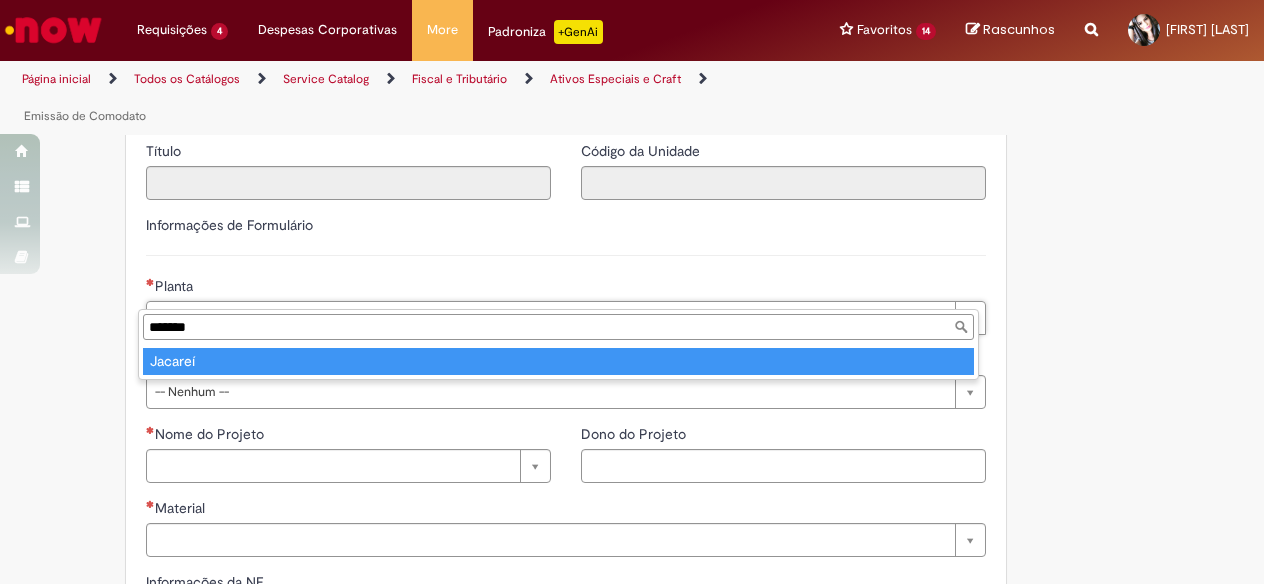 type on "*******" 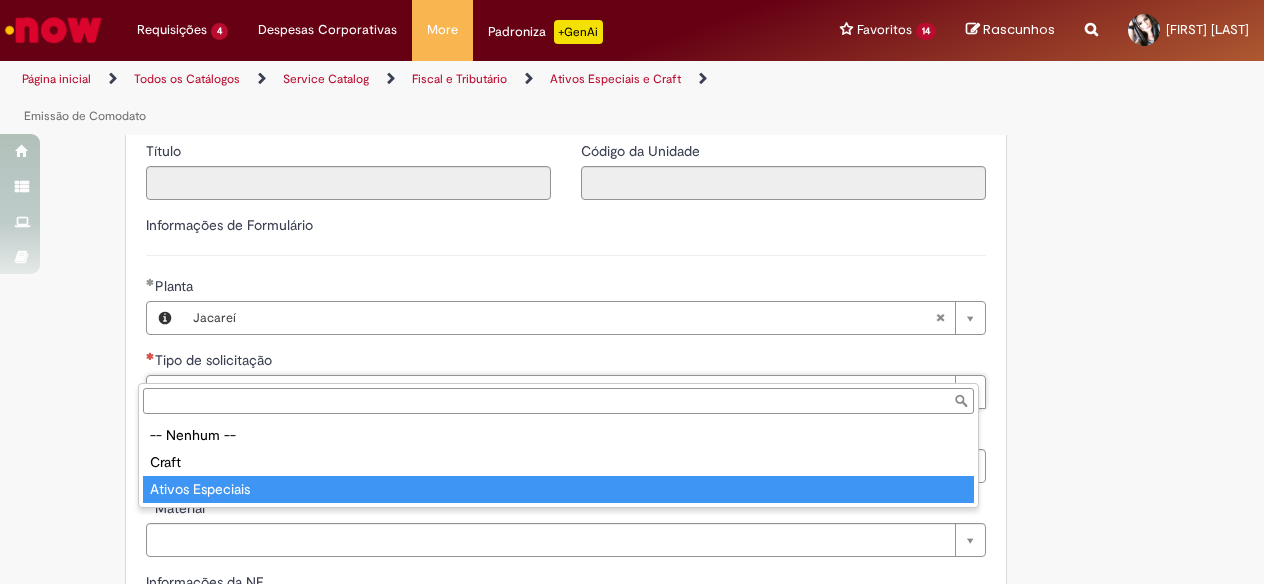 type on "**********" 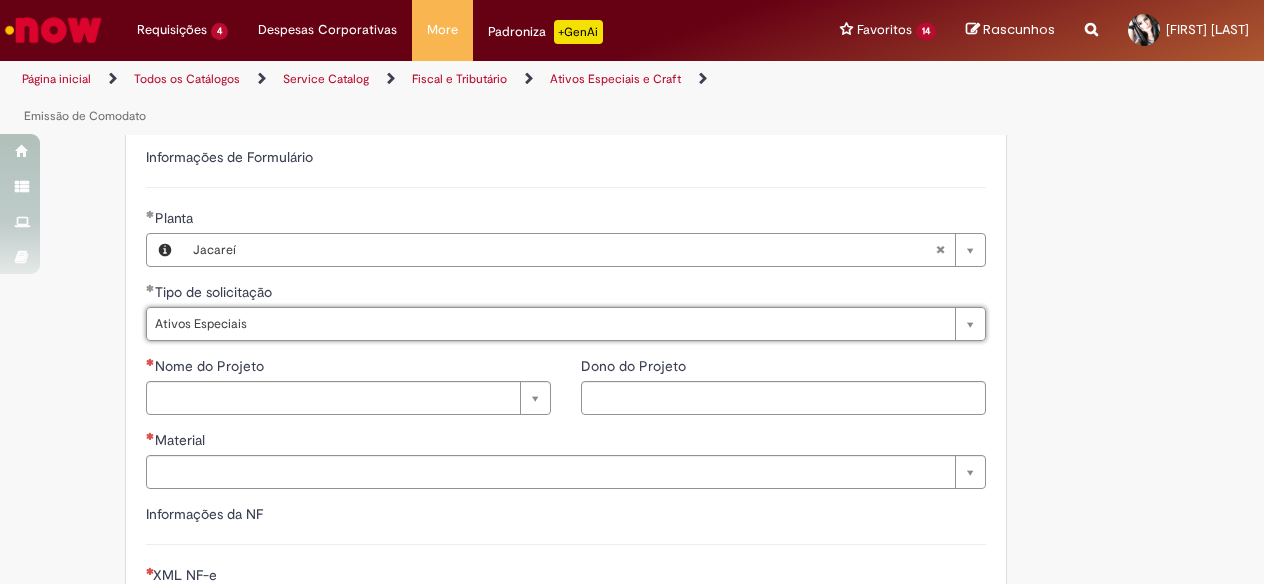 scroll, scrollTop: 1500, scrollLeft: 0, axis: vertical 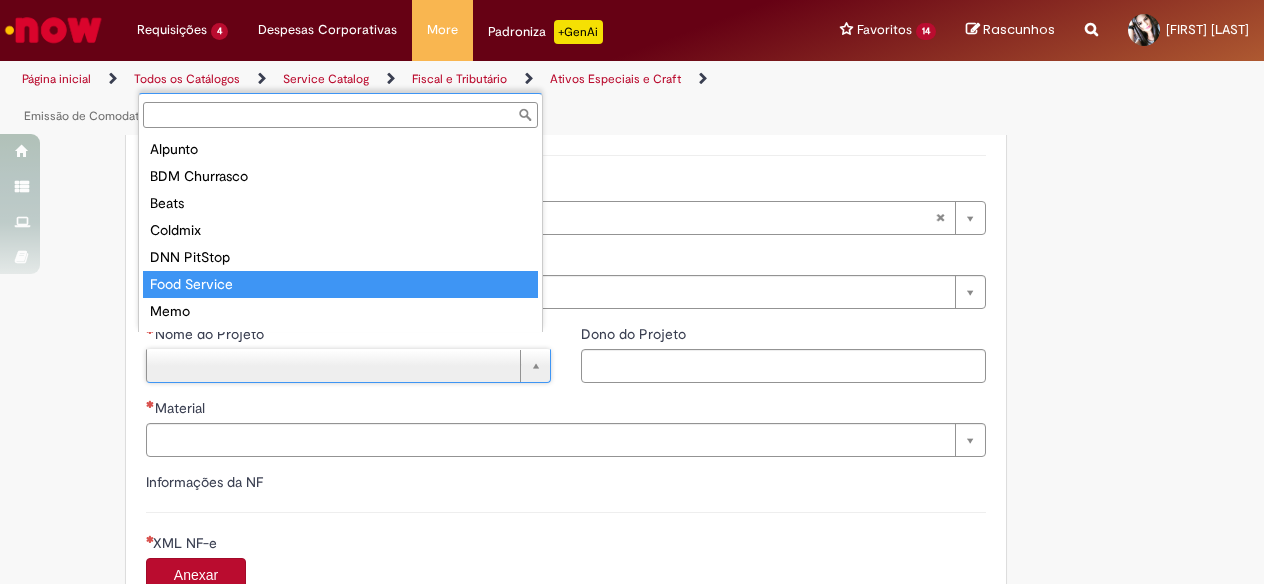 type on "**********" 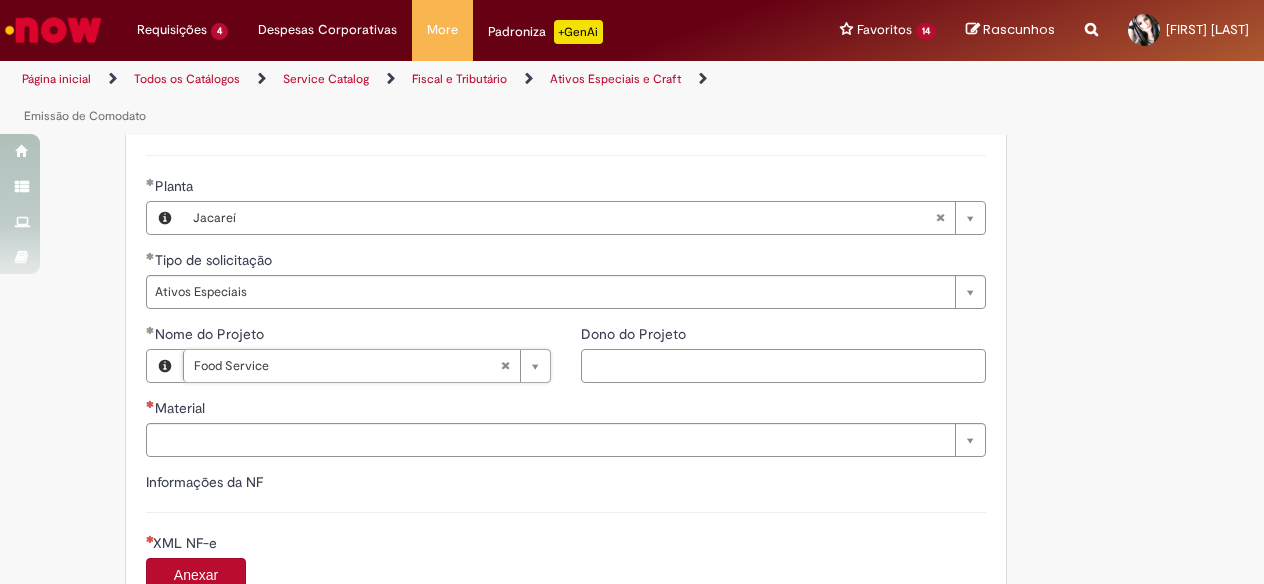 click on "Dono do Projeto" at bounding box center [783, 366] 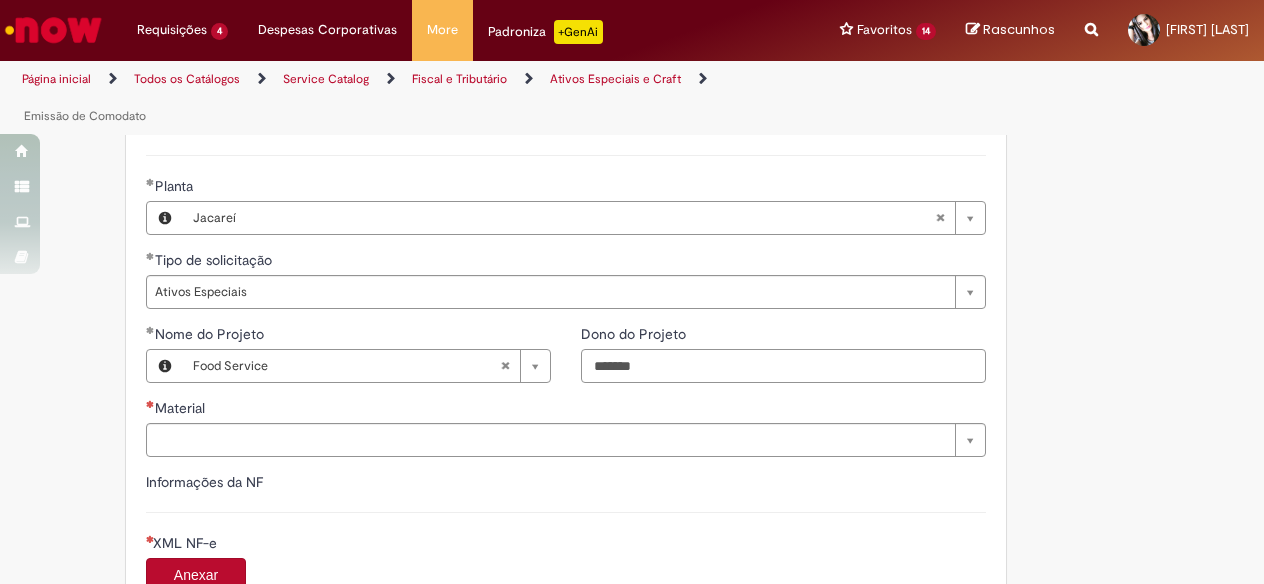 type on "******" 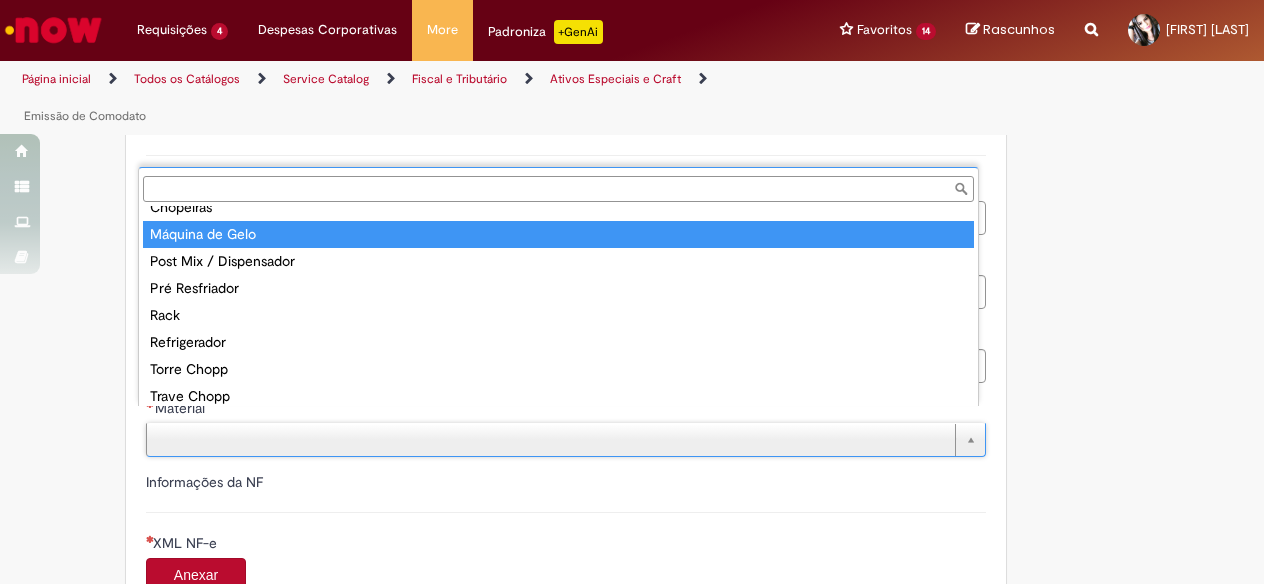 scroll, scrollTop: 0, scrollLeft: 0, axis: both 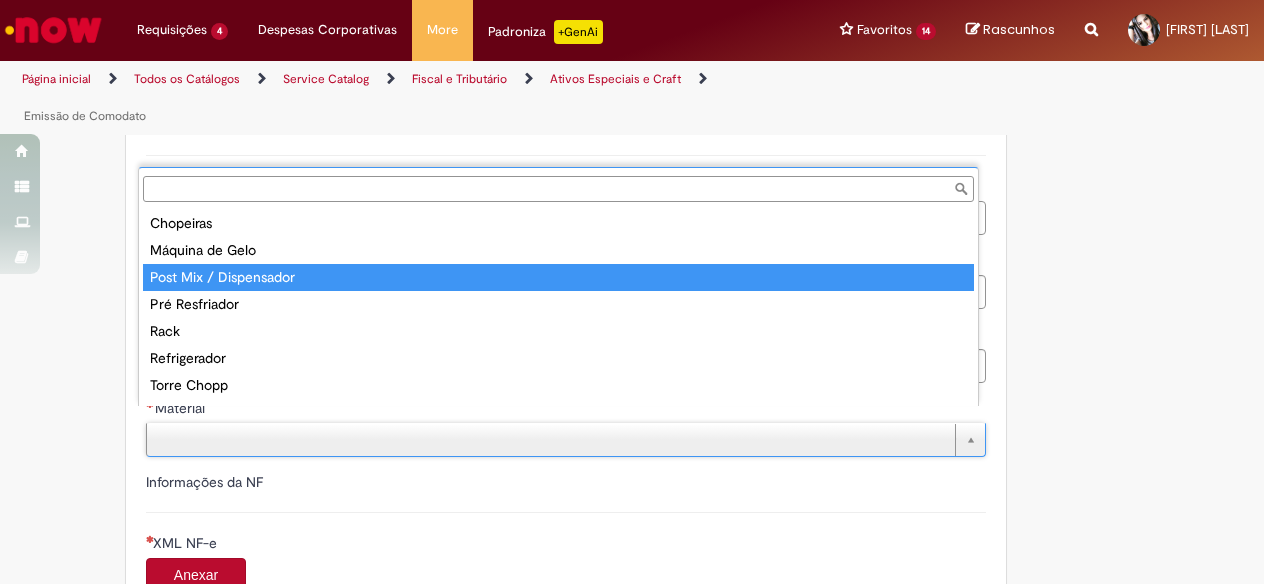 type on "**********" 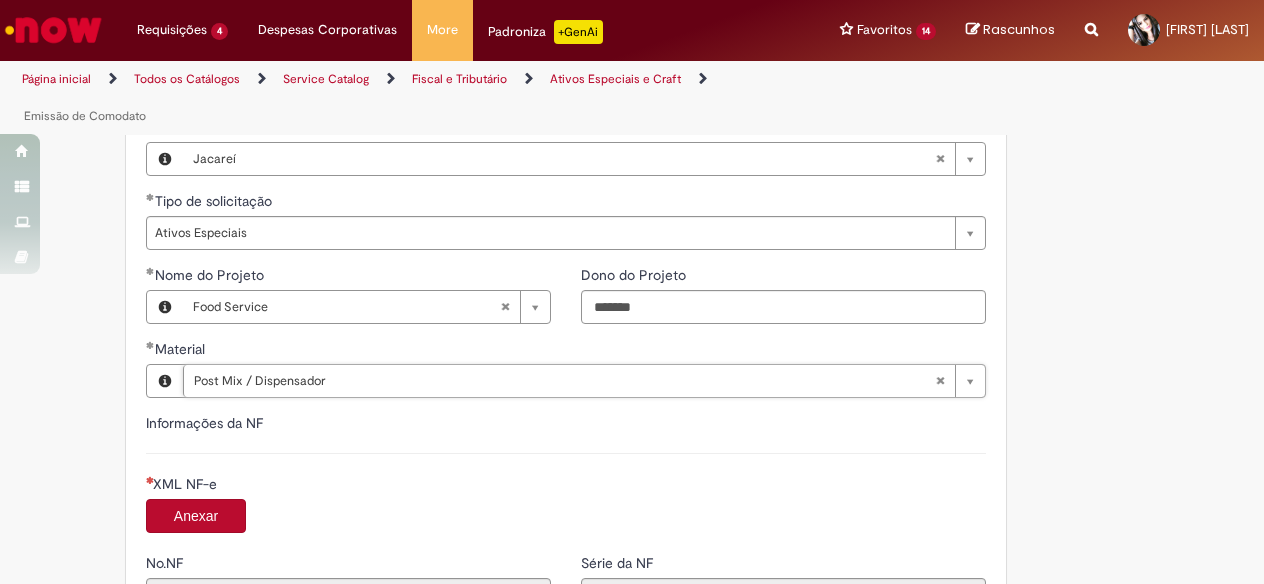 scroll, scrollTop: 1600, scrollLeft: 0, axis: vertical 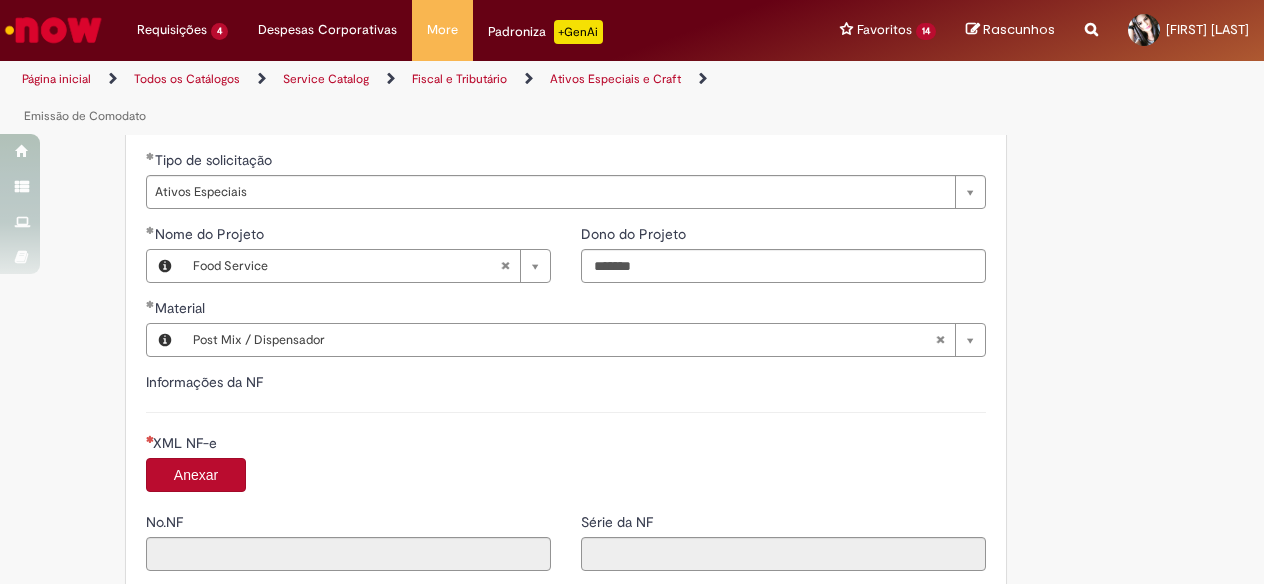 click on "Anexar" at bounding box center [196, 475] 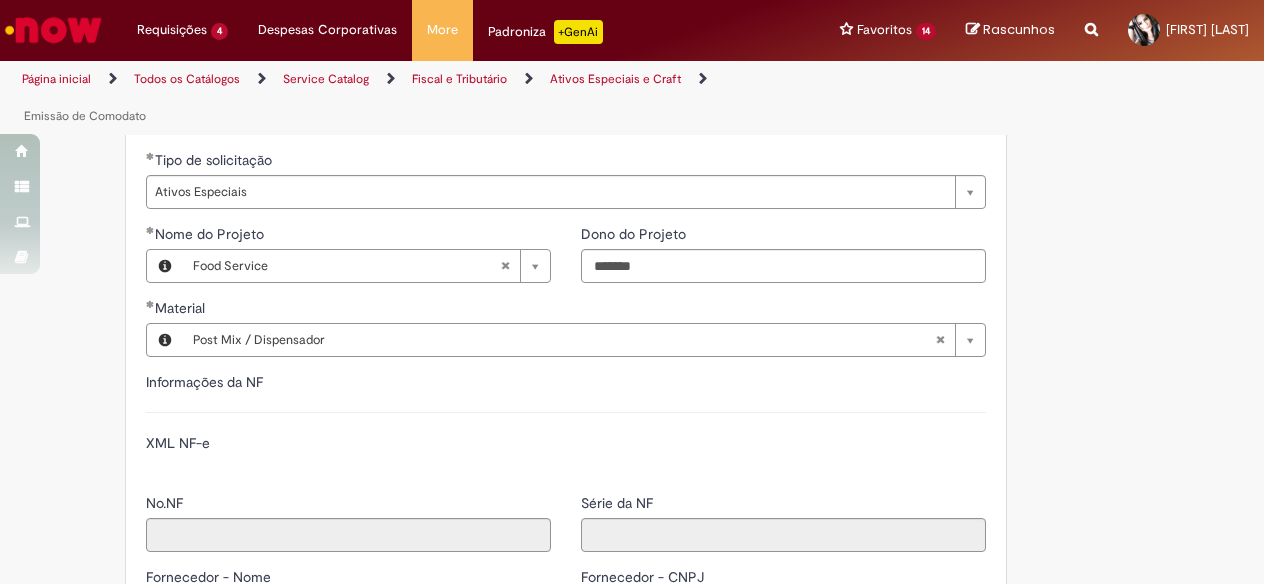 type on "****" 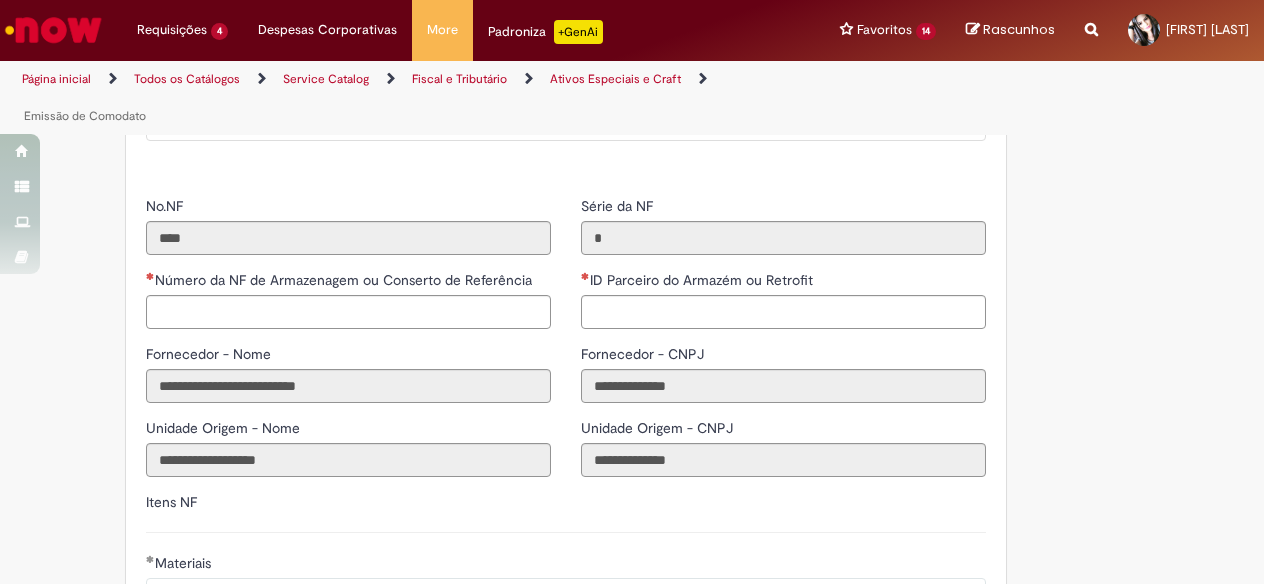 scroll, scrollTop: 1933, scrollLeft: 0, axis: vertical 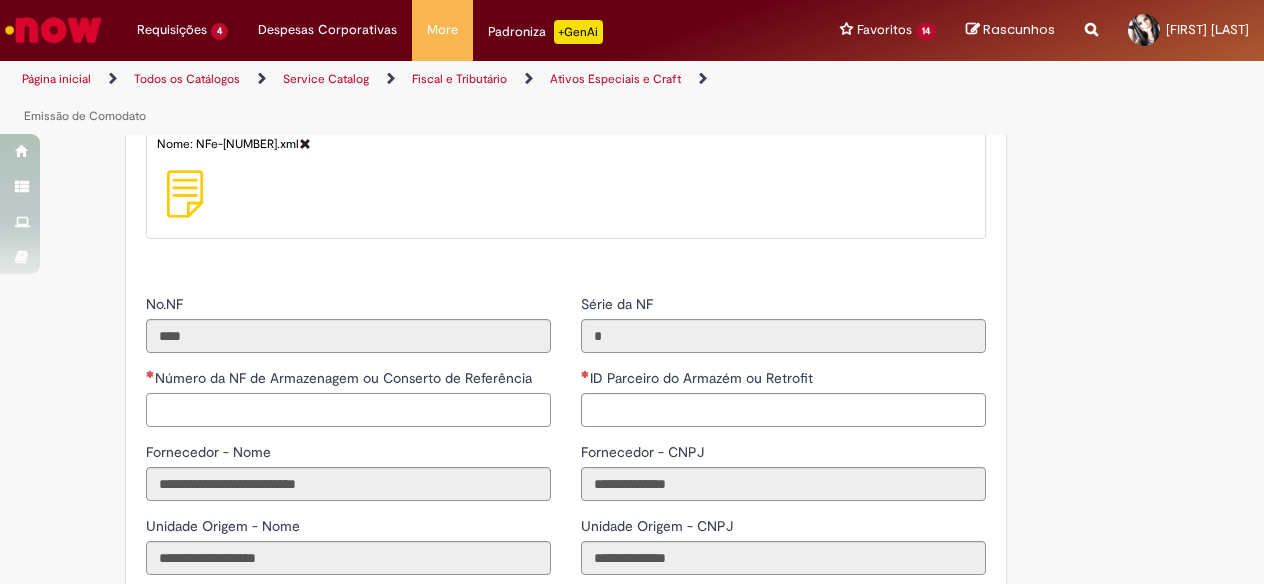 click on "Número da NF de Armazenagem ou Conserto de Referência" at bounding box center (348, 410) 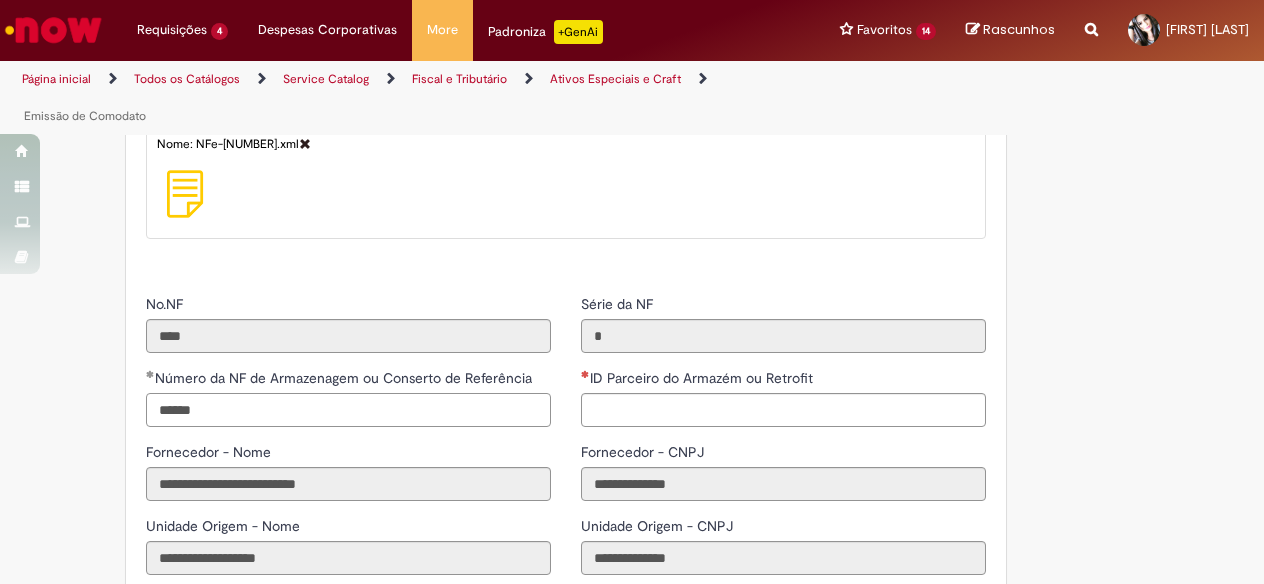 type on "******" 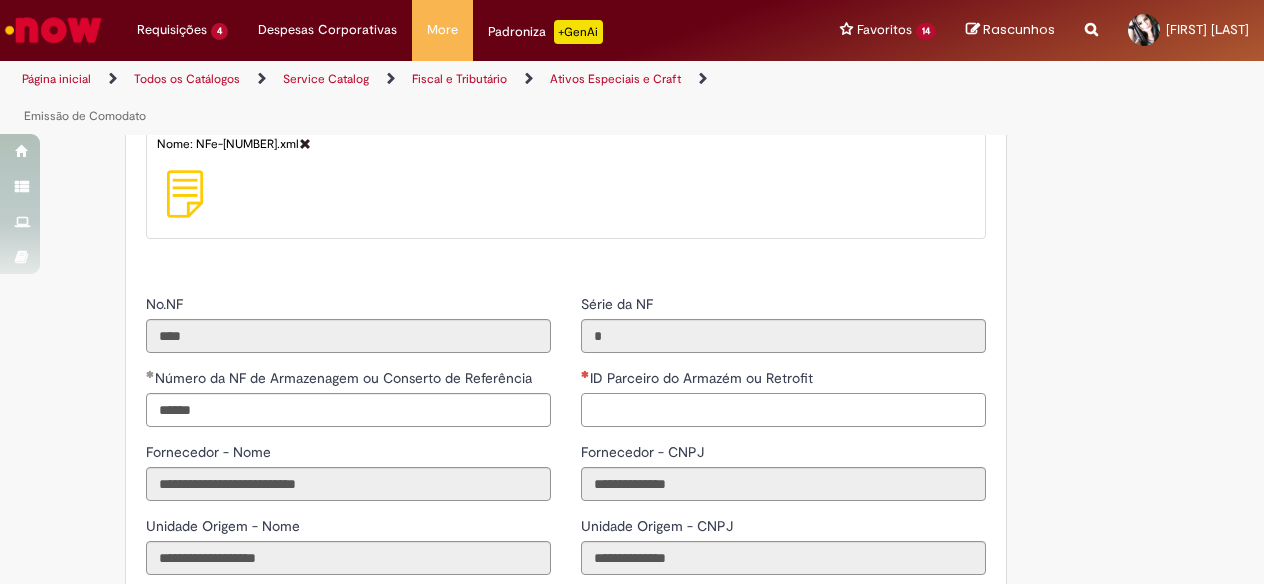 click on "ID Parceiro do Armazém ou Retrofit" at bounding box center [783, 410] 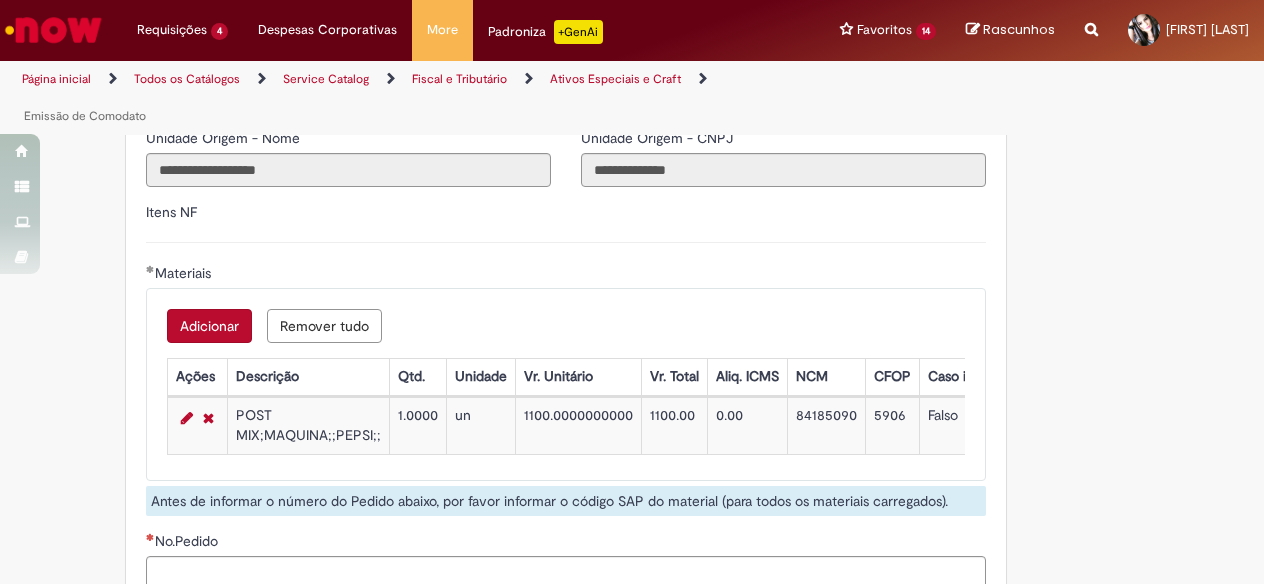 scroll, scrollTop: 2333, scrollLeft: 0, axis: vertical 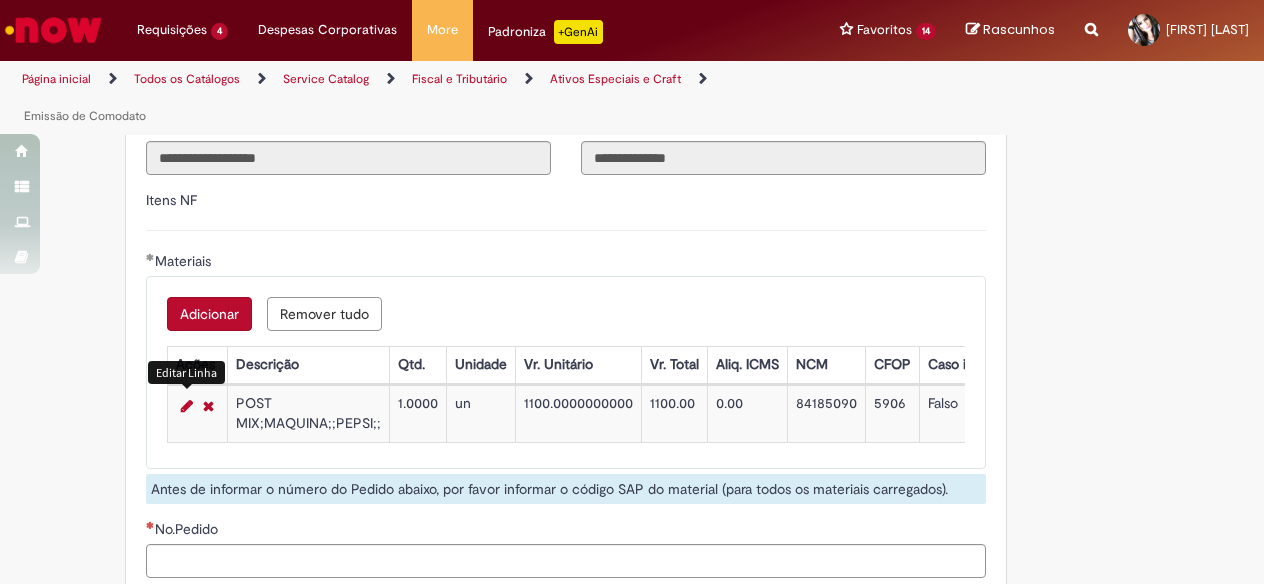 type on "********" 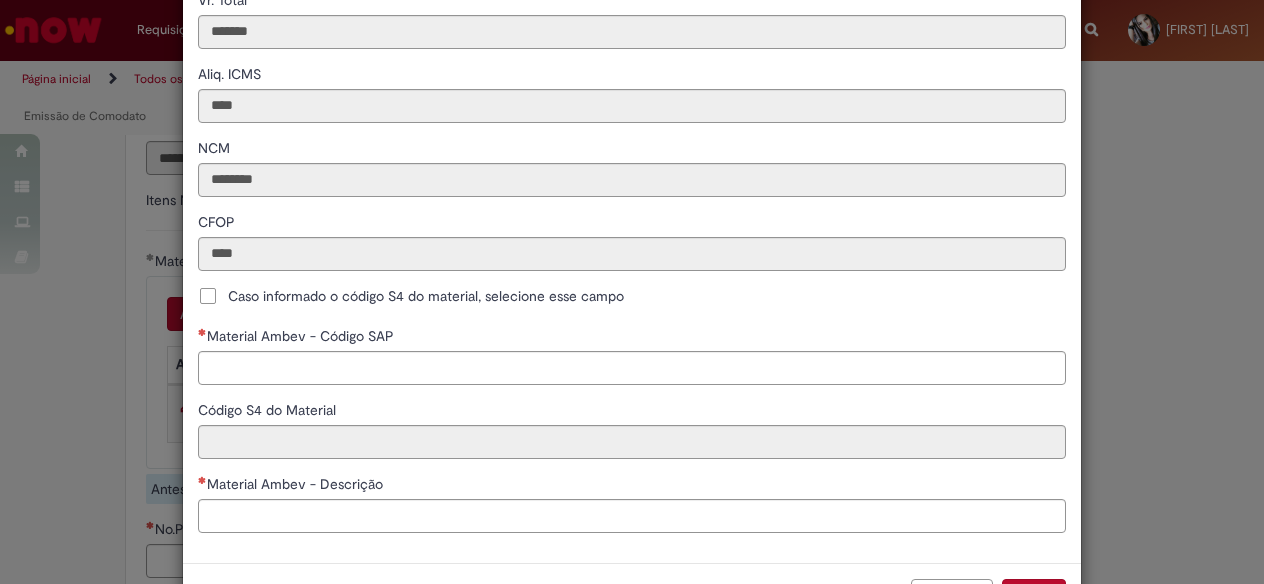 scroll, scrollTop: 482, scrollLeft: 0, axis: vertical 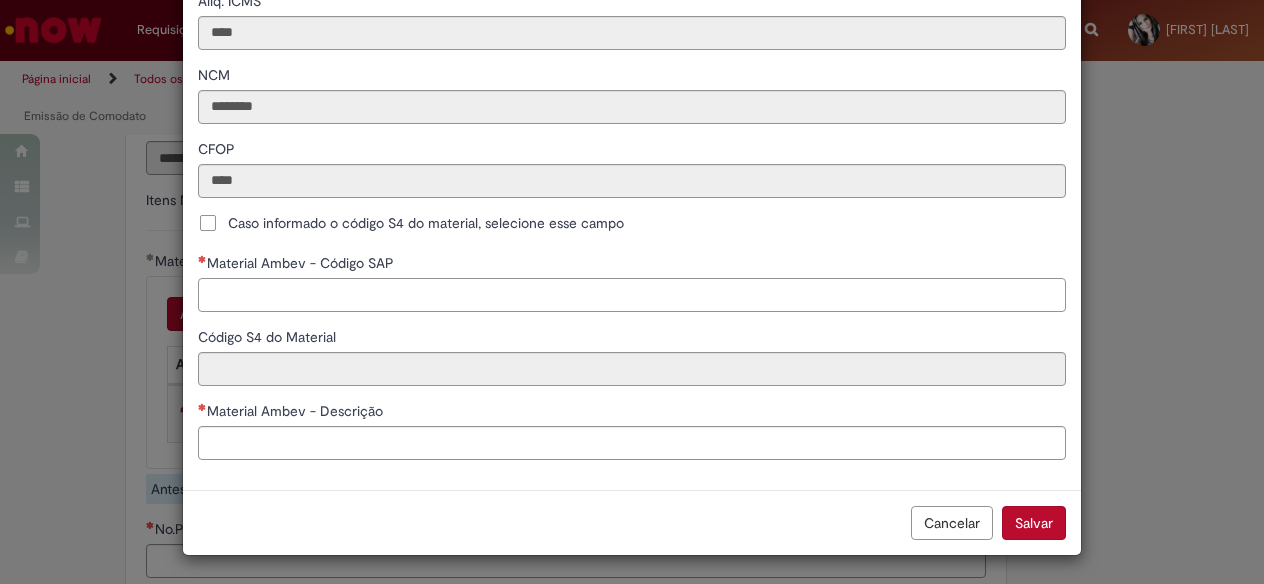 click on "Material Ambev - Código SAP" at bounding box center [632, 295] 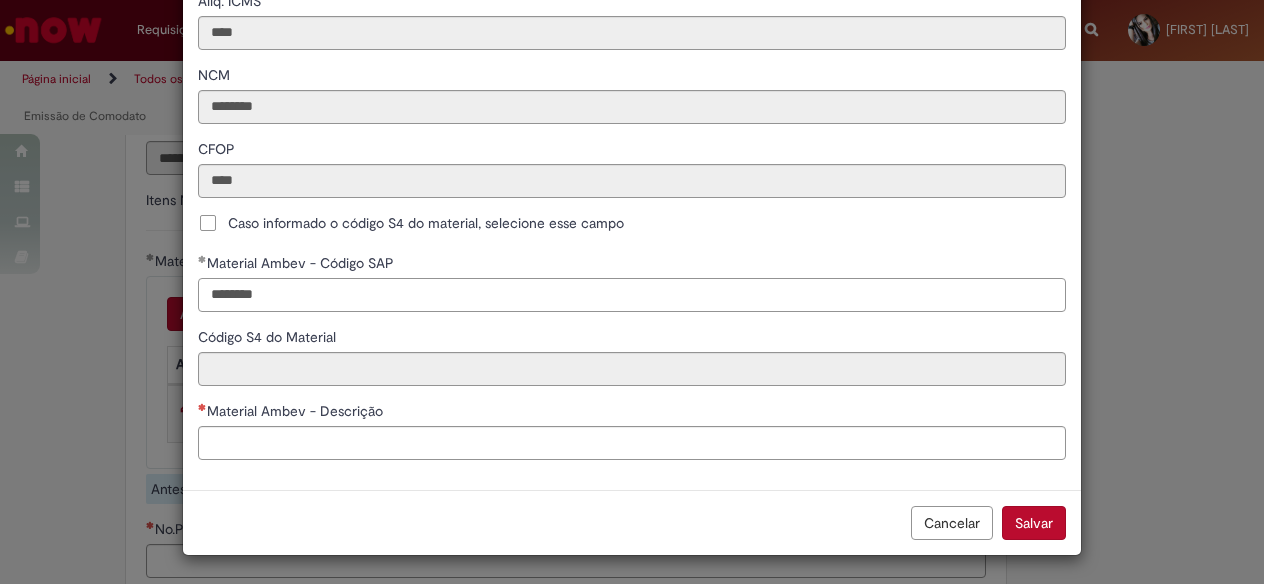 type on "********" 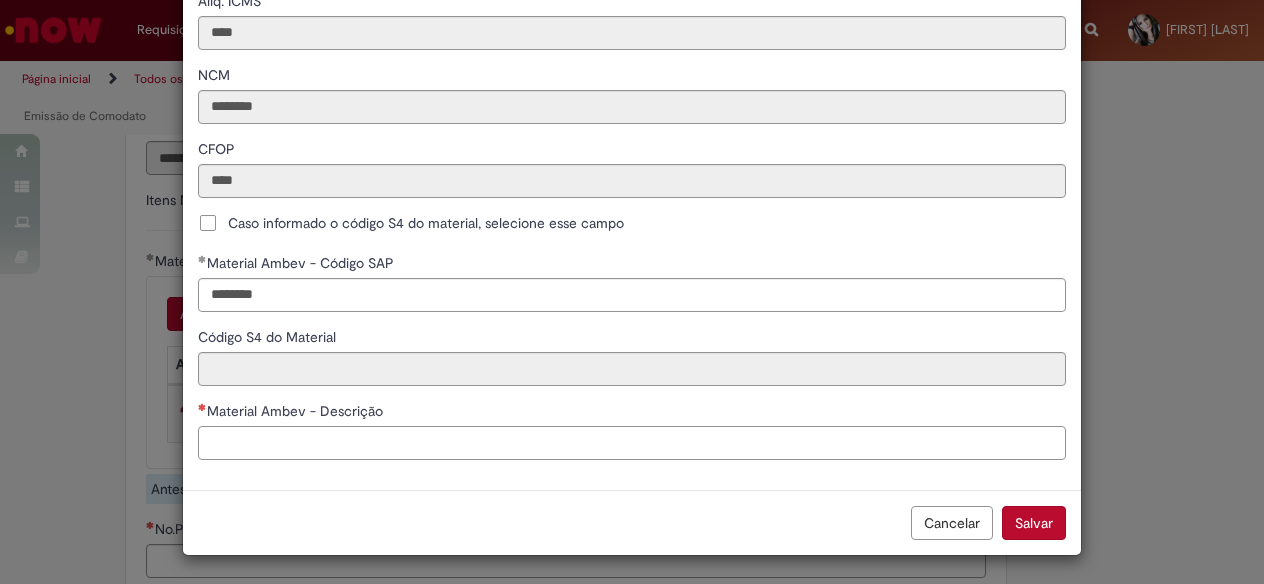 click on "Material Ambev - Descrição" at bounding box center (632, 443) 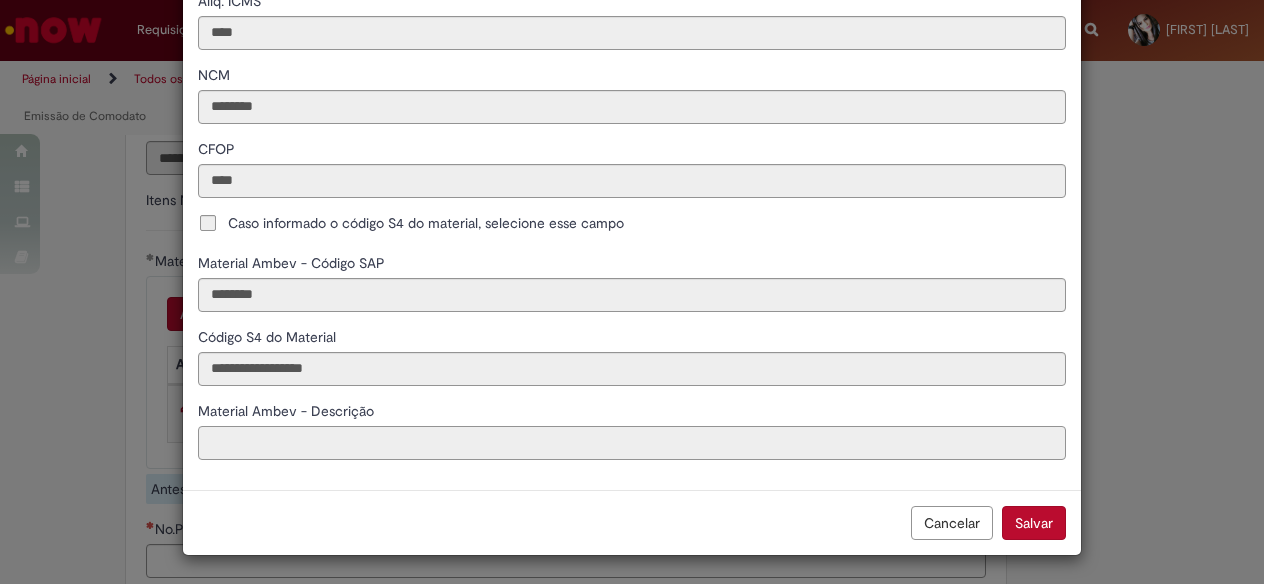 click on "Material Ambev - Descrição" at bounding box center (632, 443) 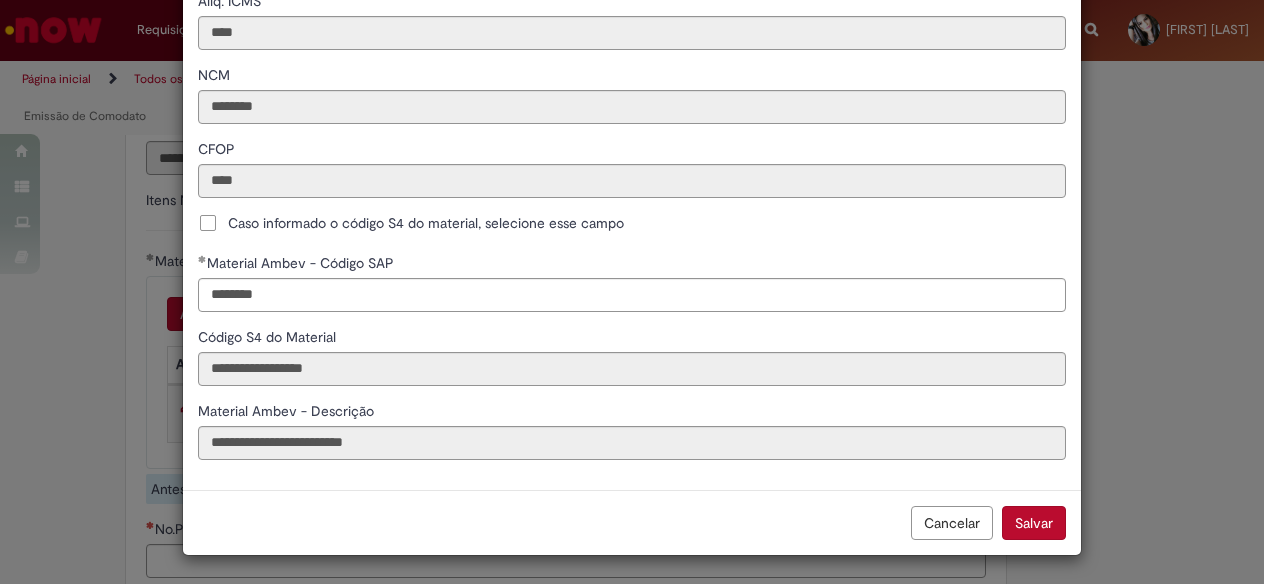 drag, startPoint x: 314, startPoint y: 403, endPoint x: 330, endPoint y: 376, distance: 31.38471 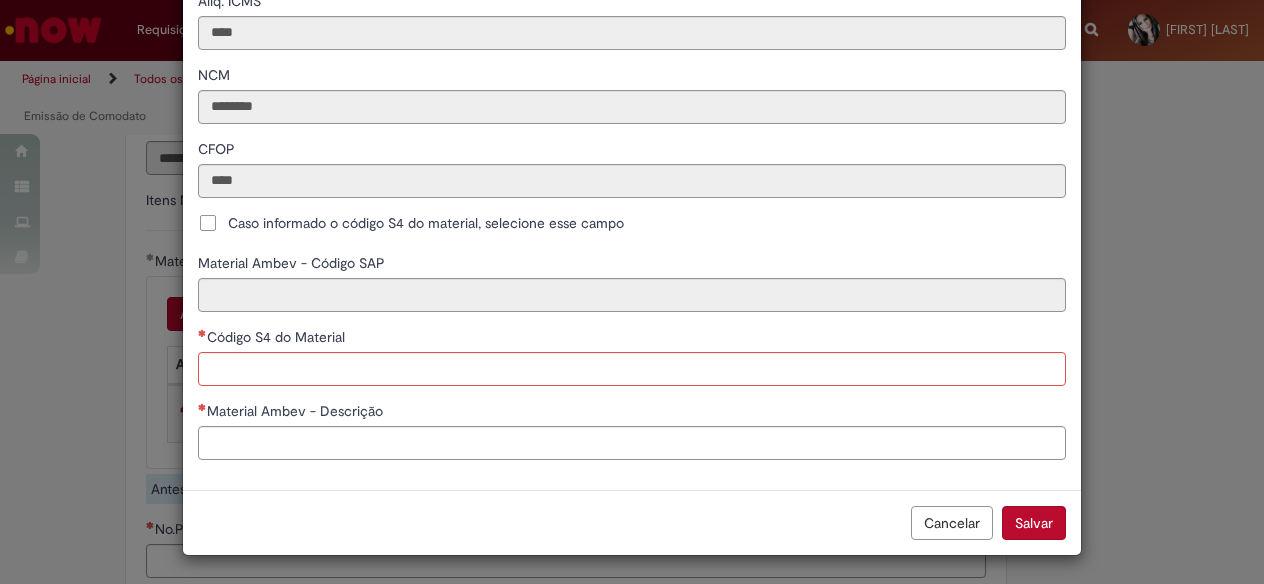 scroll, scrollTop: 482, scrollLeft: 0, axis: vertical 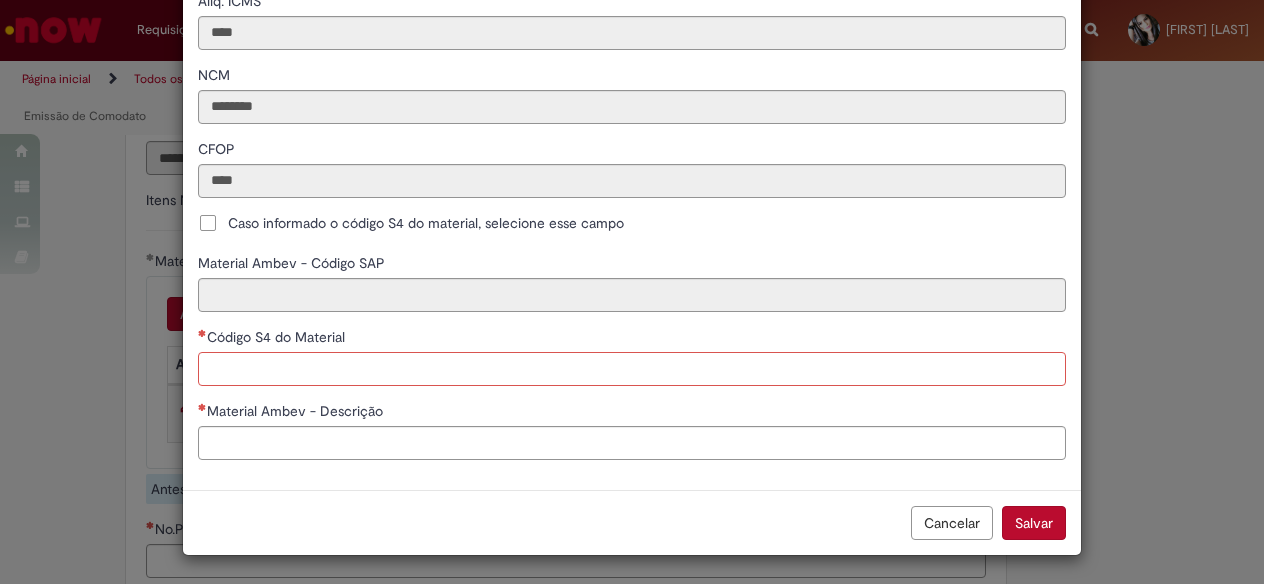 click on "Código S4 do Material" at bounding box center [632, 369] 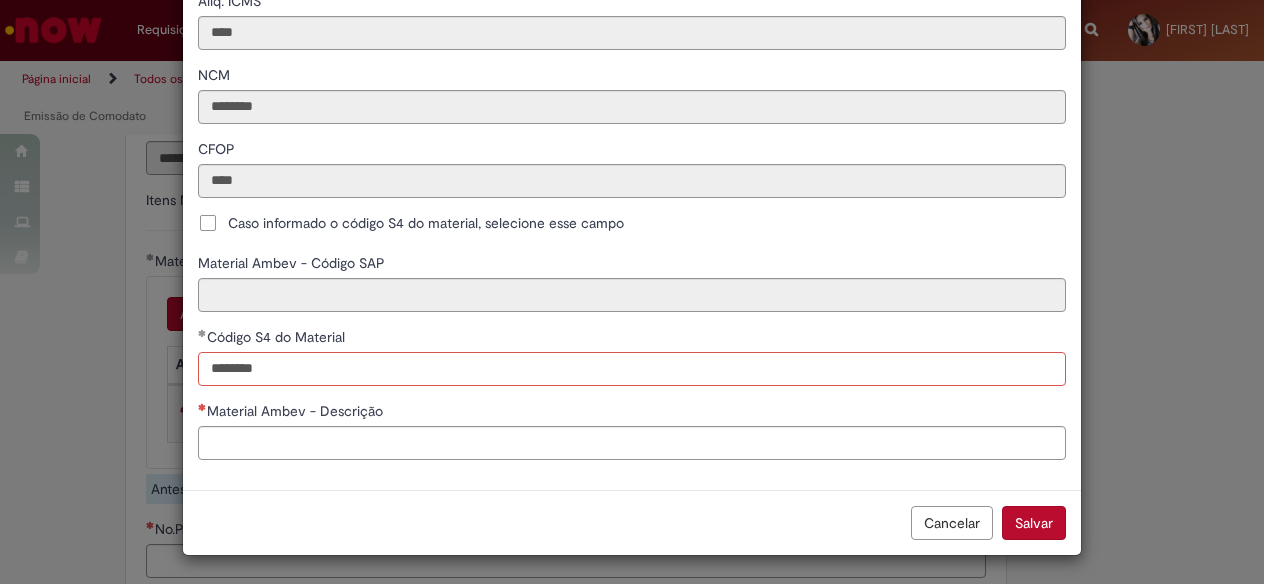 type on "********" 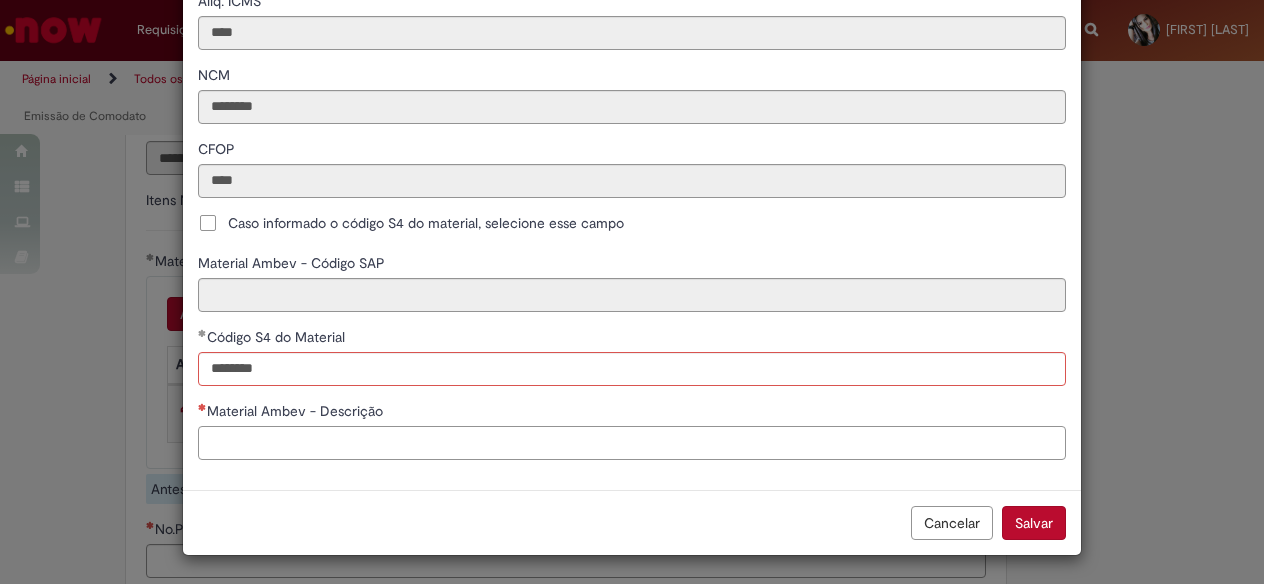 click on "Material Ambev - Descrição" at bounding box center (632, 443) 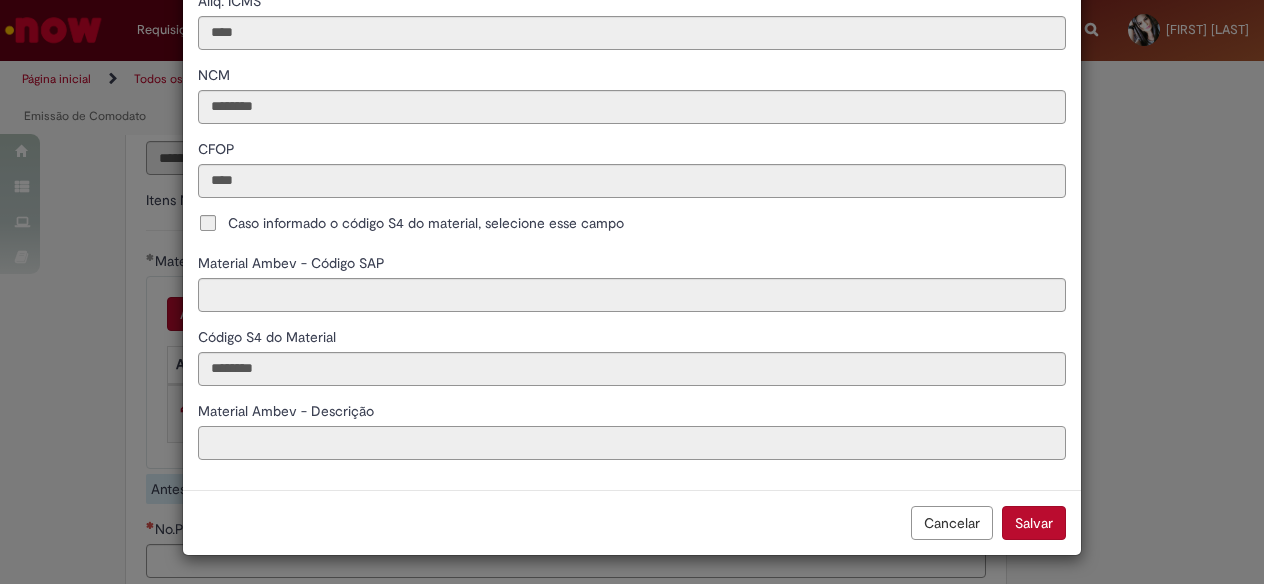 type on "**********" 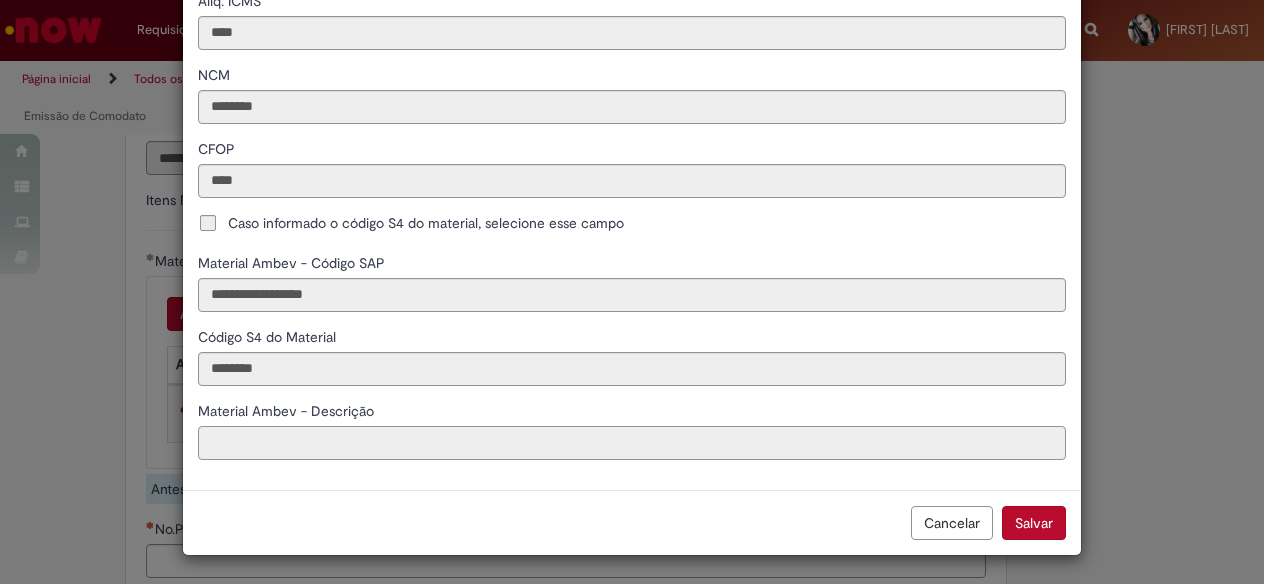 click on "Material Ambev - Descrição" at bounding box center [632, 443] 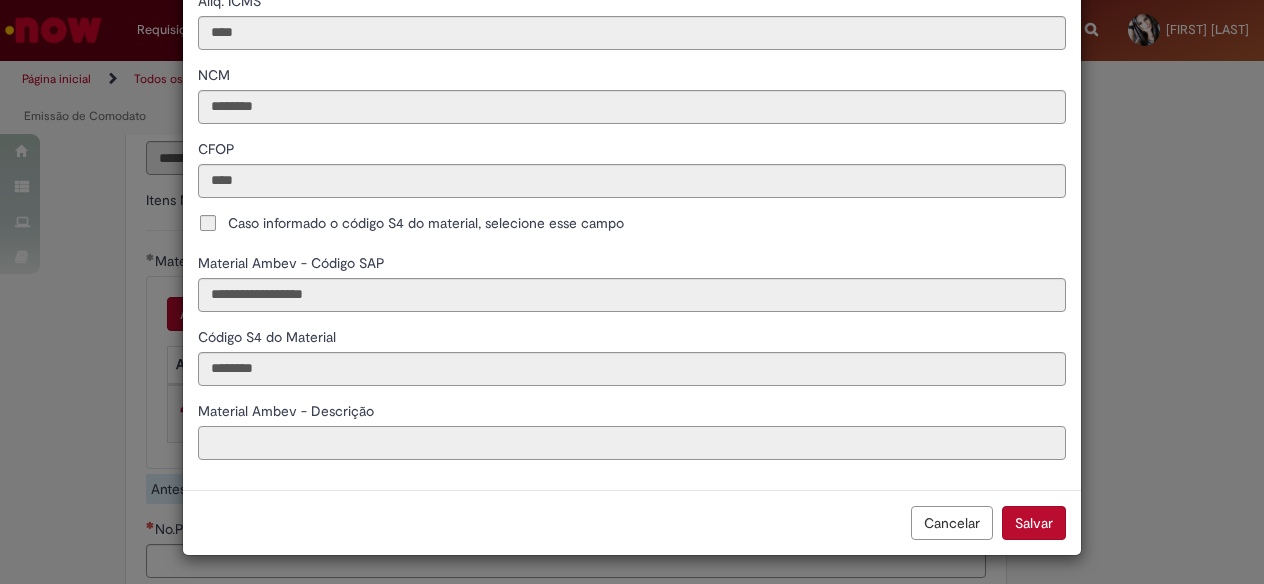 type on "**********" 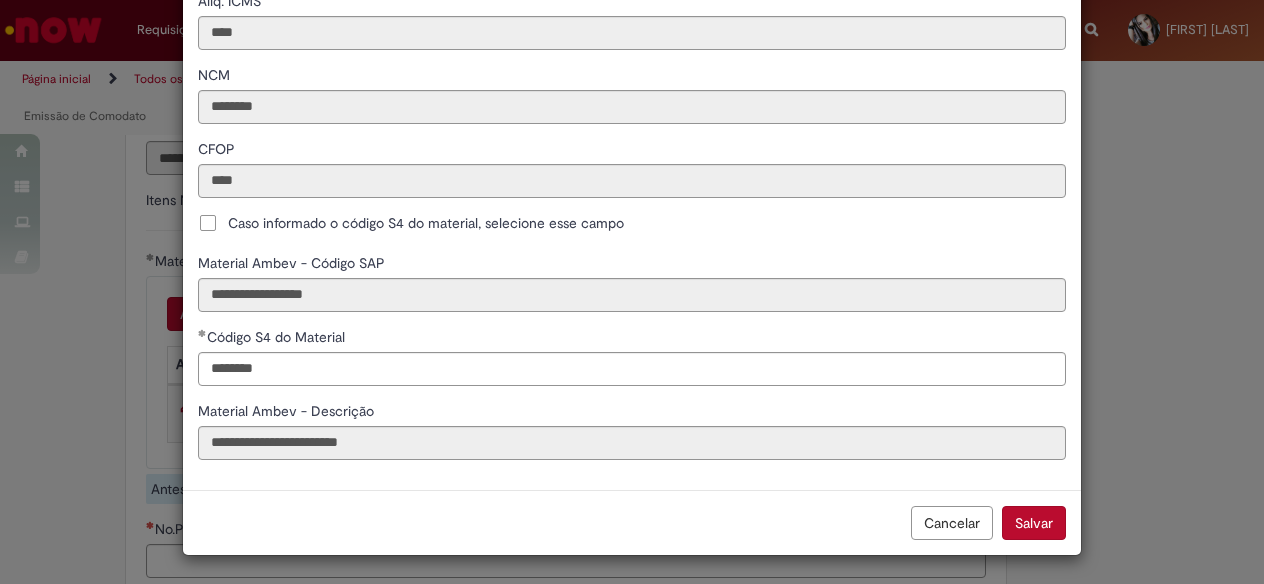 click on "Salvar" at bounding box center (1034, 523) 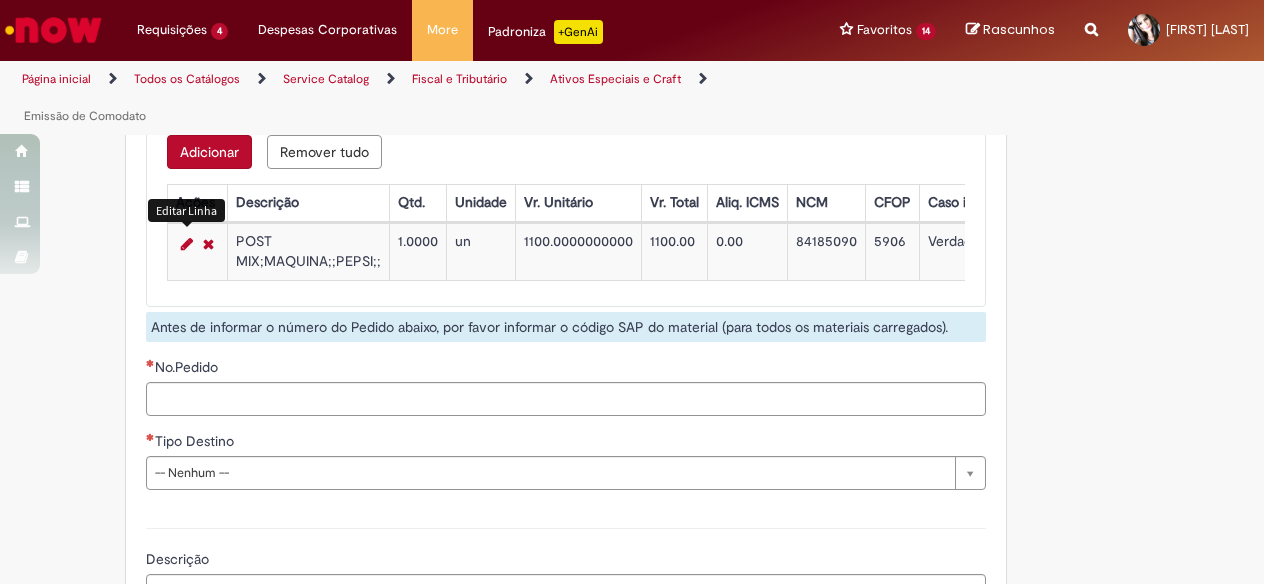 scroll, scrollTop: 2633, scrollLeft: 0, axis: vertical 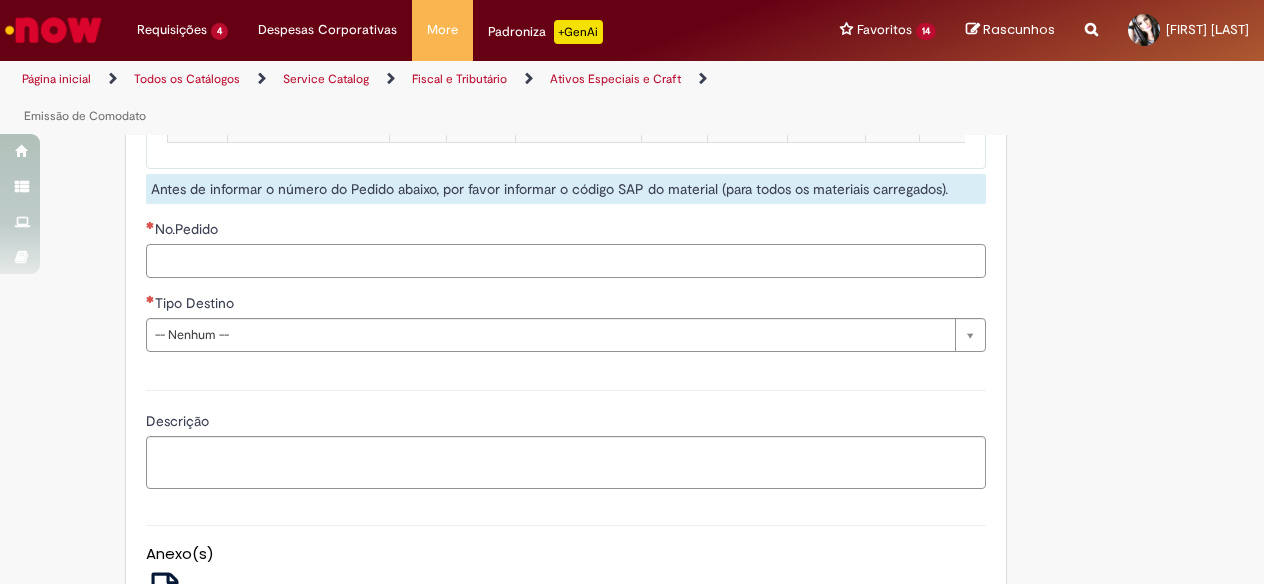 click on "No.Pedido" at bounding box center [566, 261] 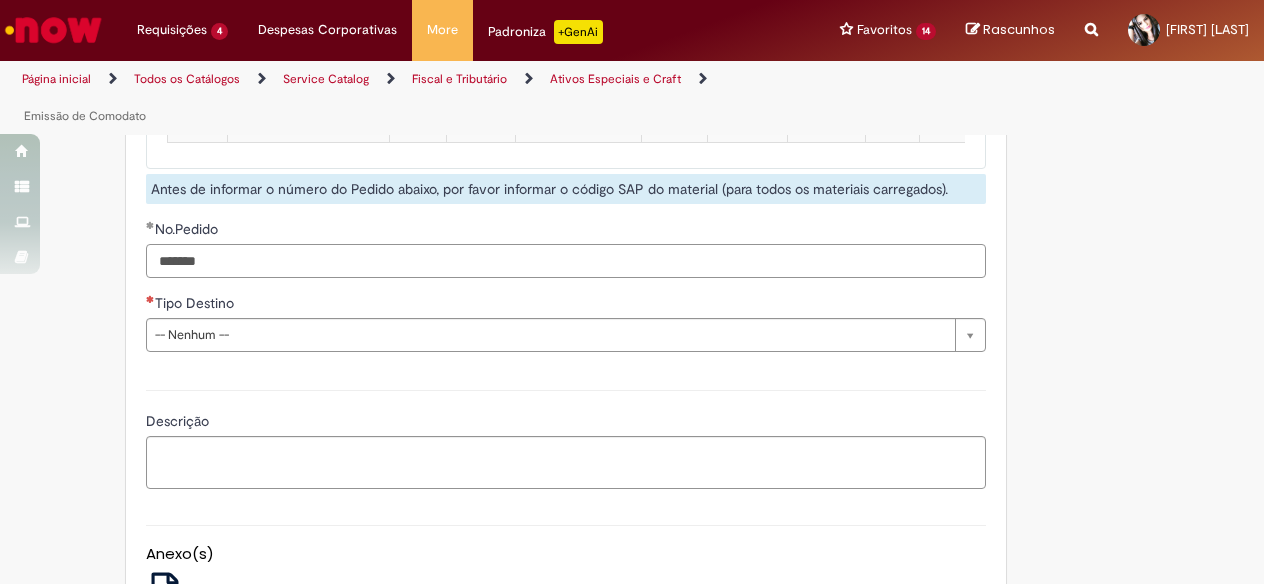 type on "*******" 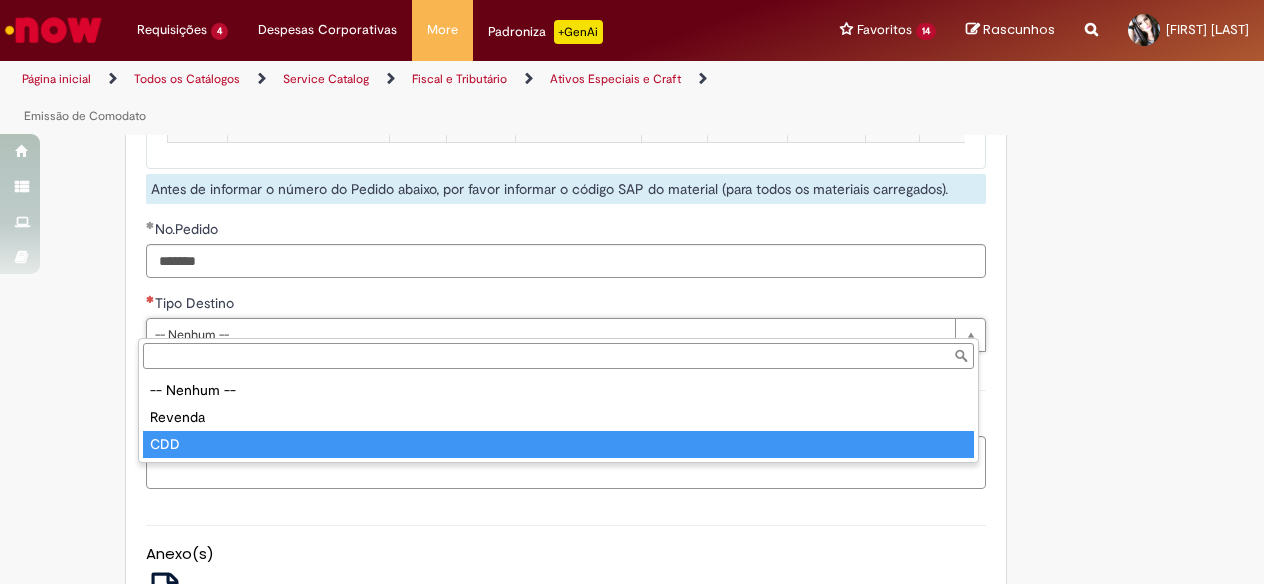 type on "***" 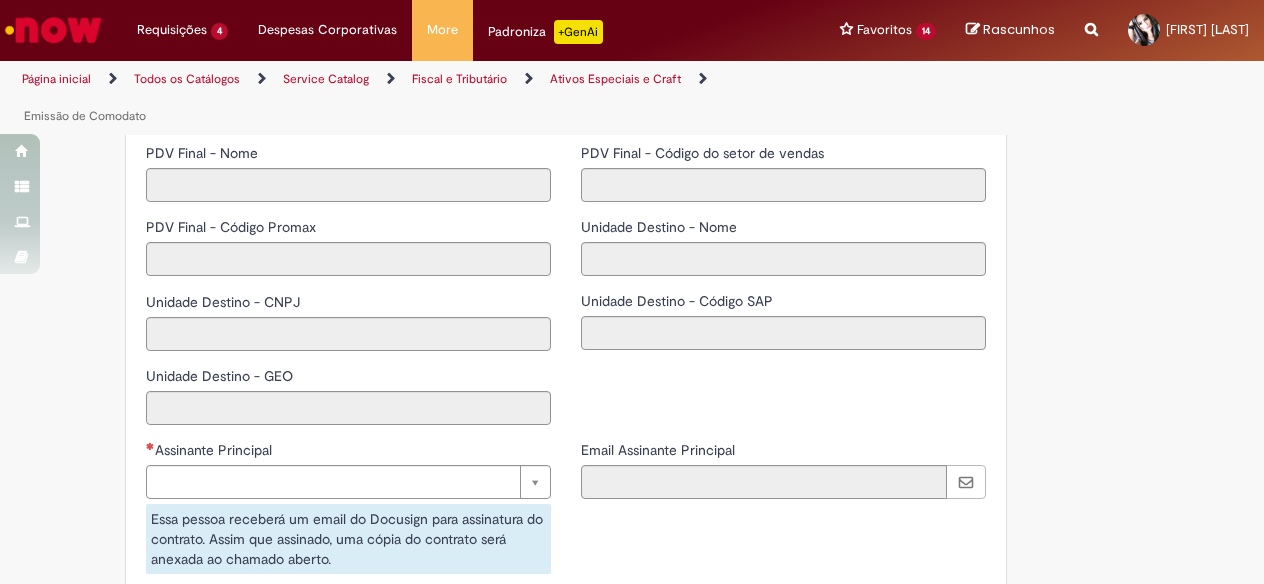 scroll, scrollTop: 2933, scrollLeft: 0, axis: vertical 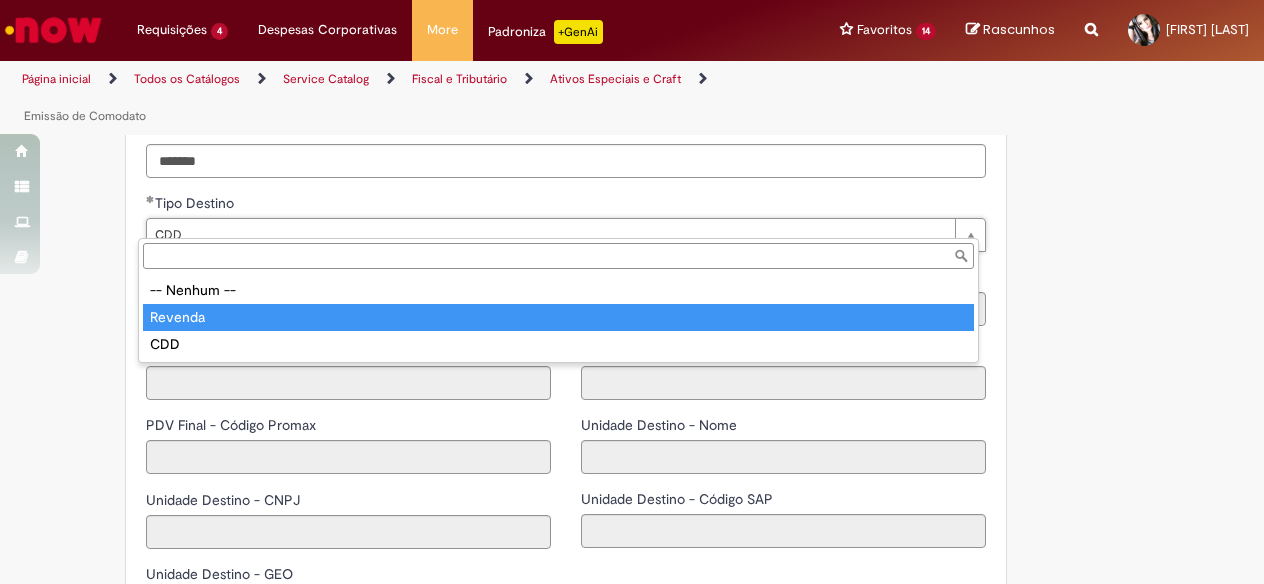 type on "*******" 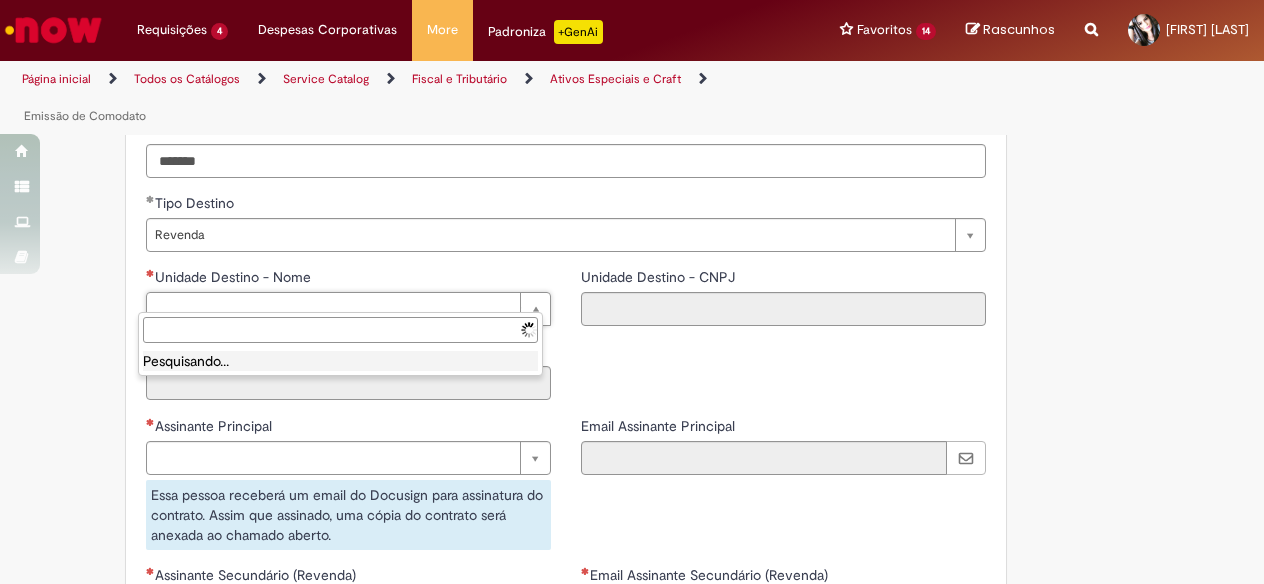 scroll, scrollTop: 0, scrollLeft: 0, axis: both 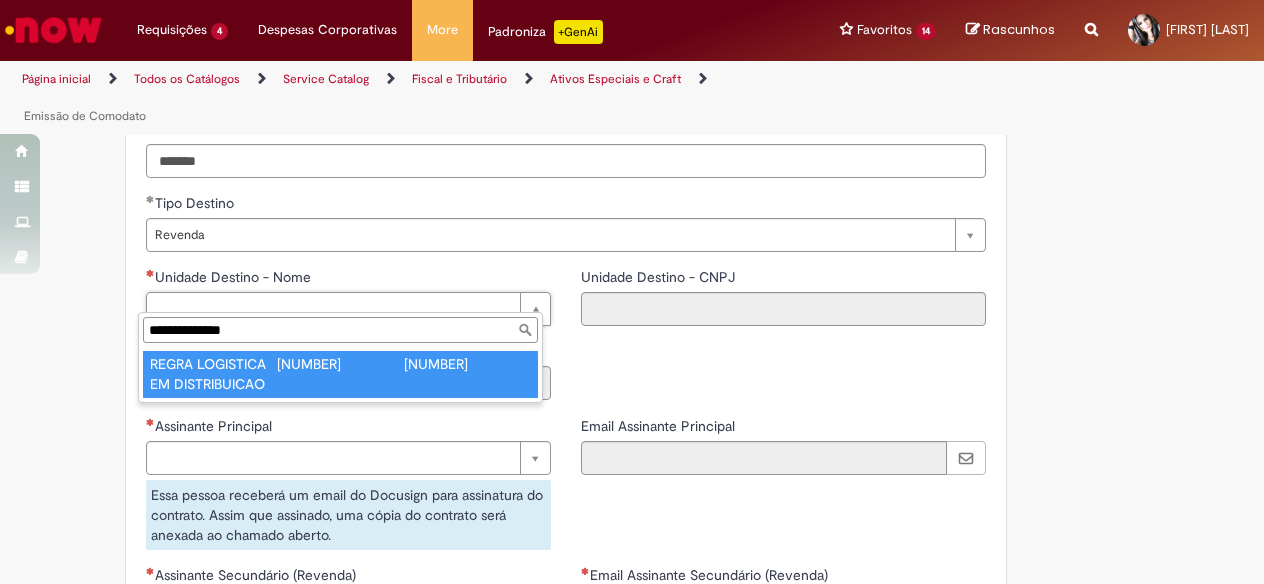 type on "**********" 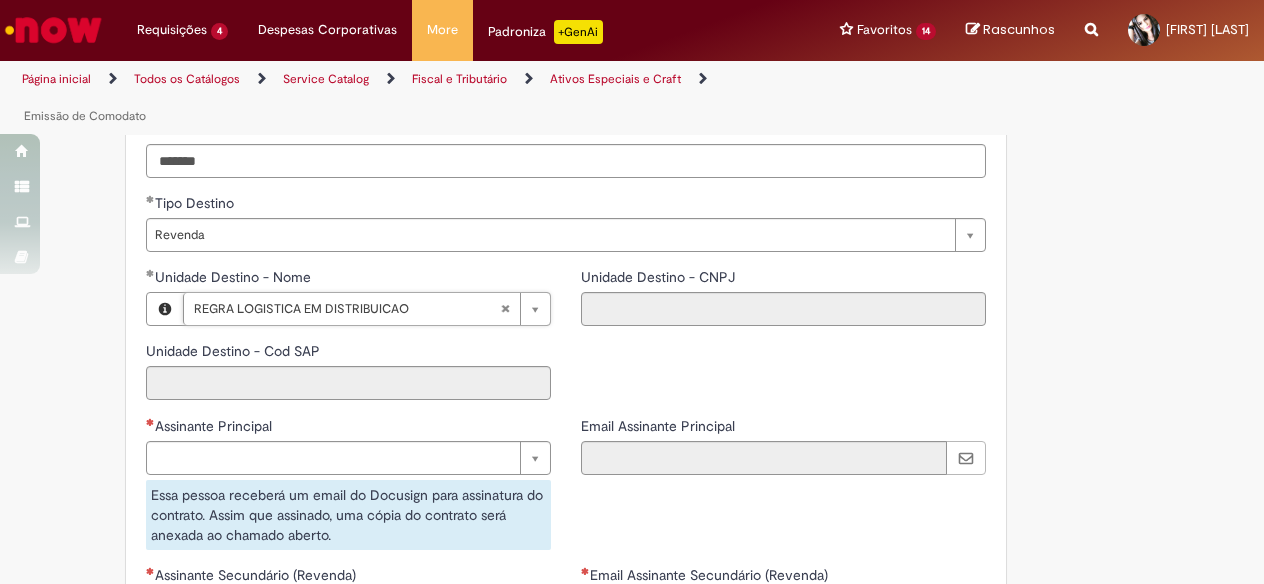 type on "**********" 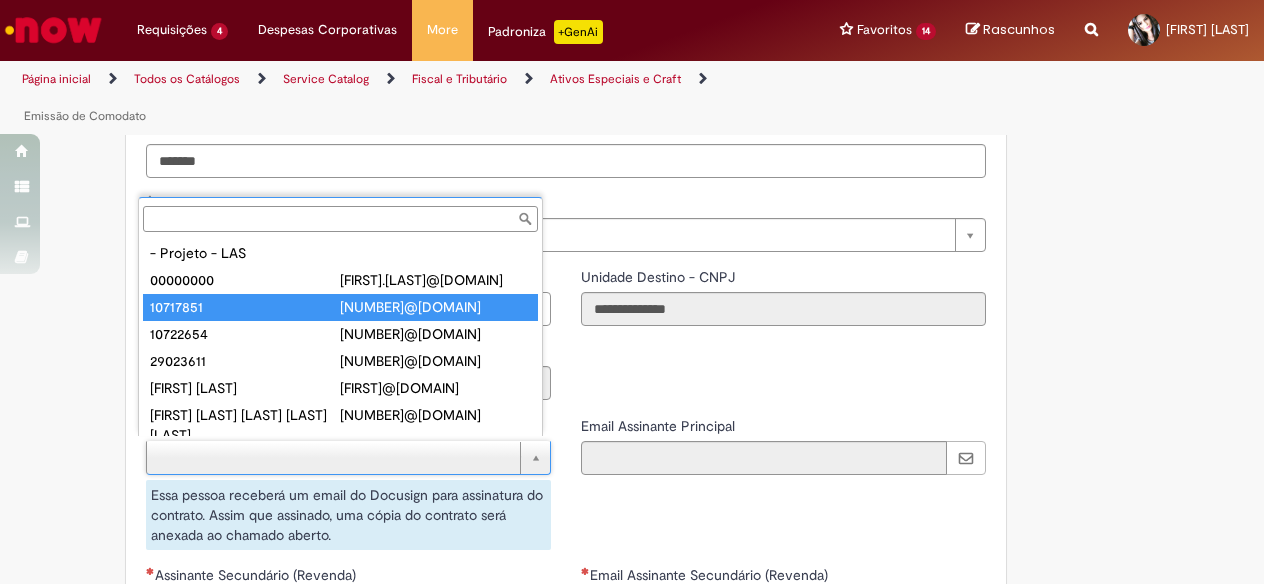 type on "********" 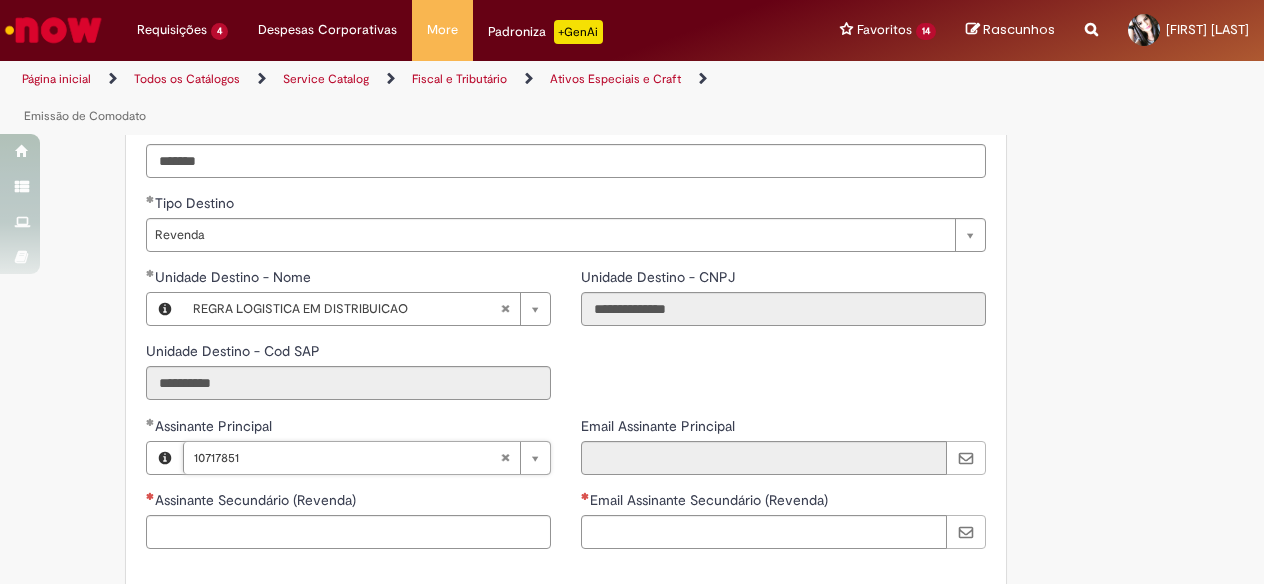 type on "**********" 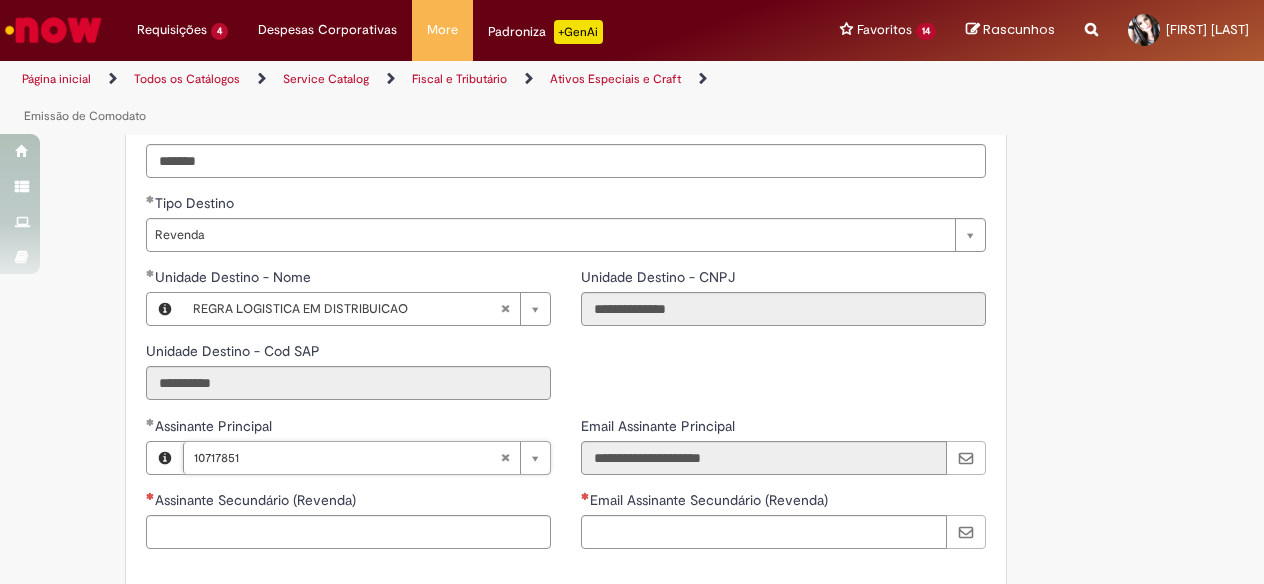scroll, scrollTop: 2933, scrollLeft: 0, axis: vertical 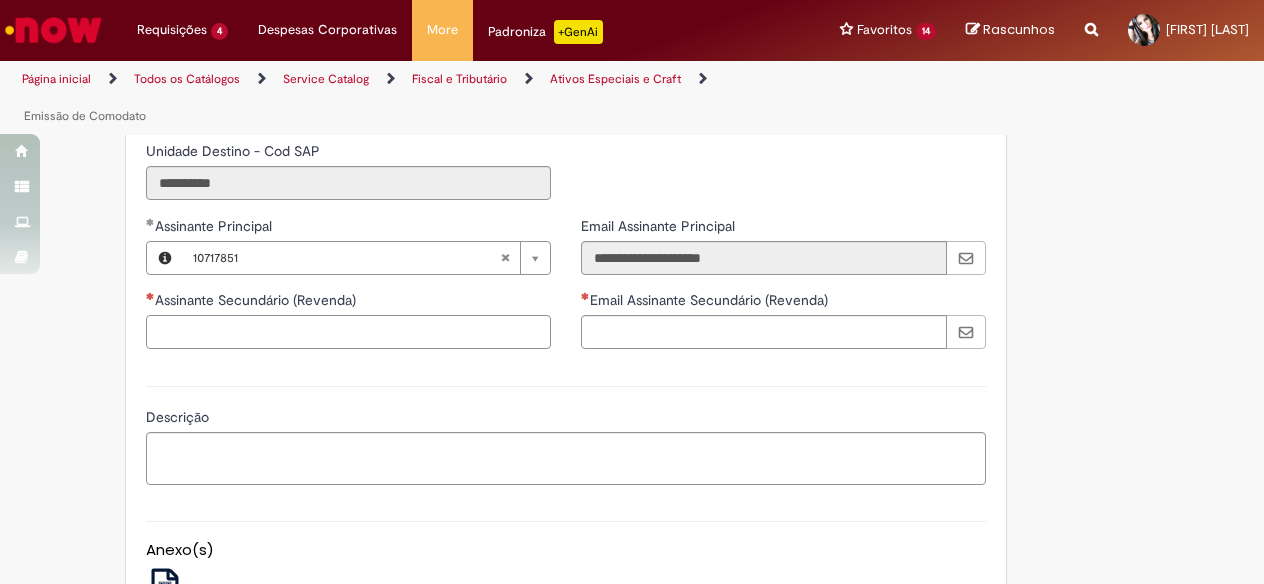 click on "Assinante Secundário (Revenda)" at bounding box center [348, 332] 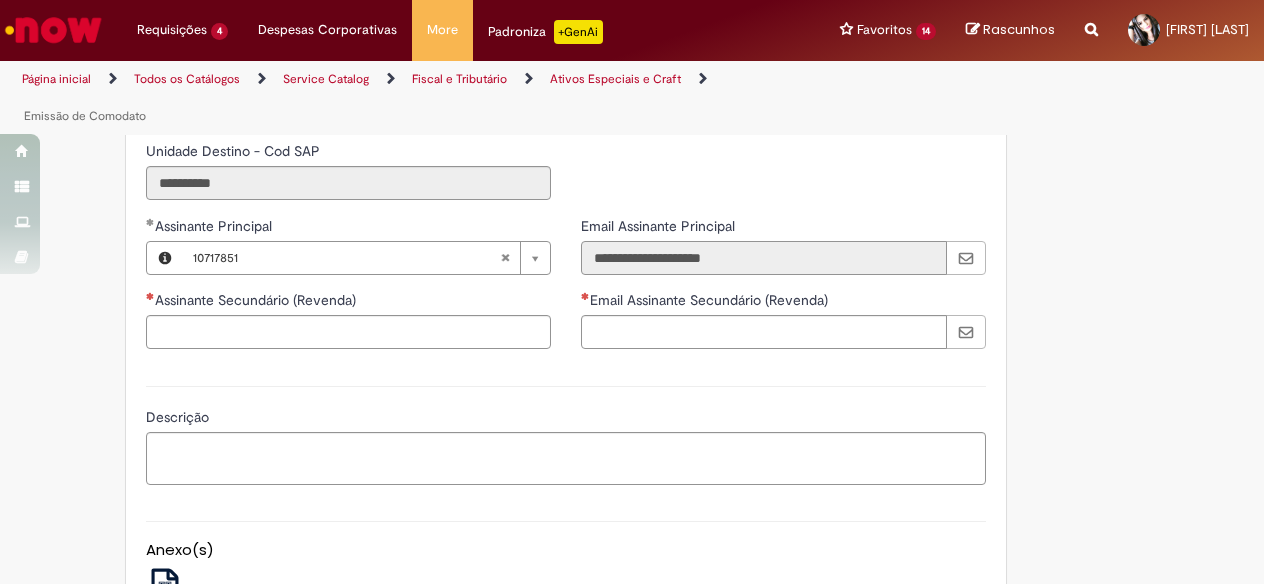 click on "**********" at bounding box center (764, 258) 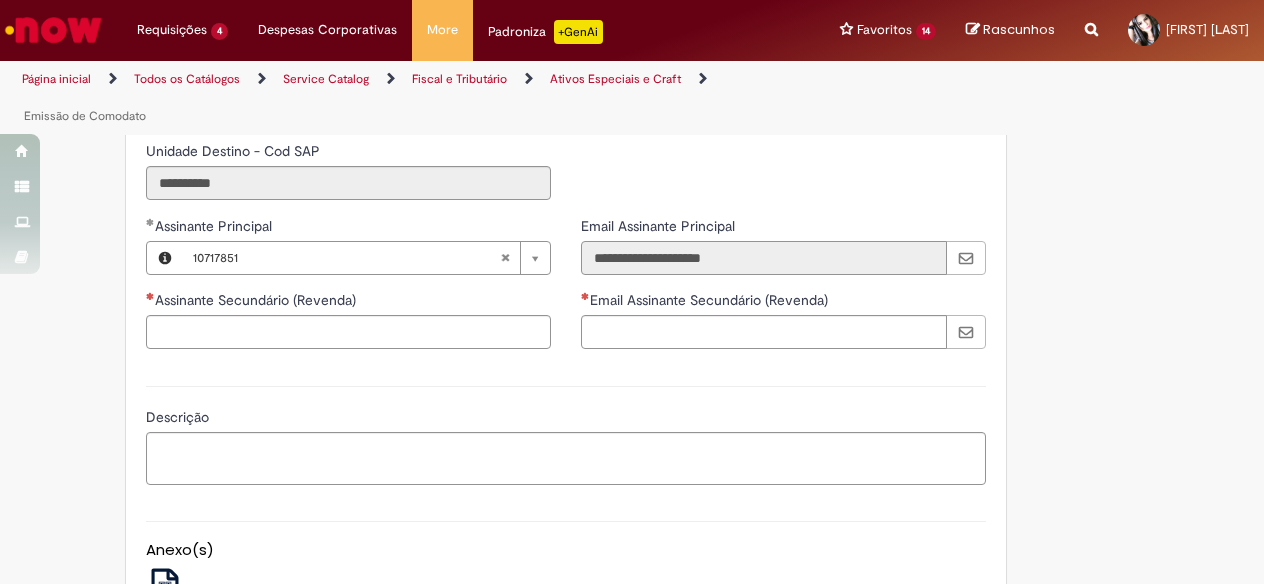 click on "**********" at bounding box center (764, 258) 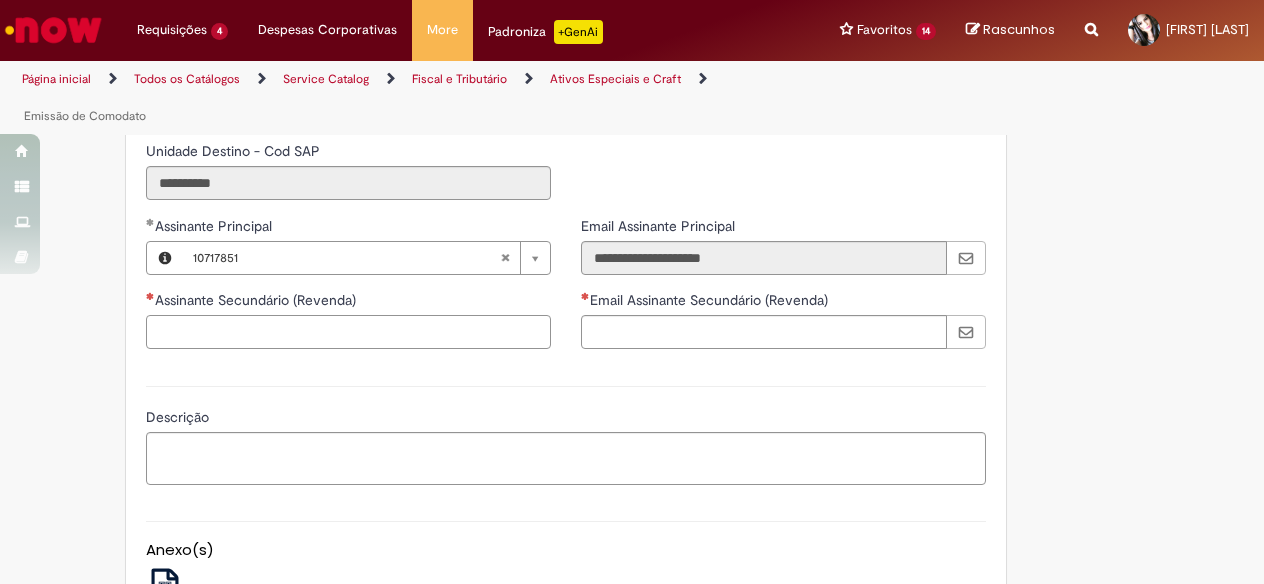 click on "Assinante Secundário (Revenda)" at bounding box center [348, 332] 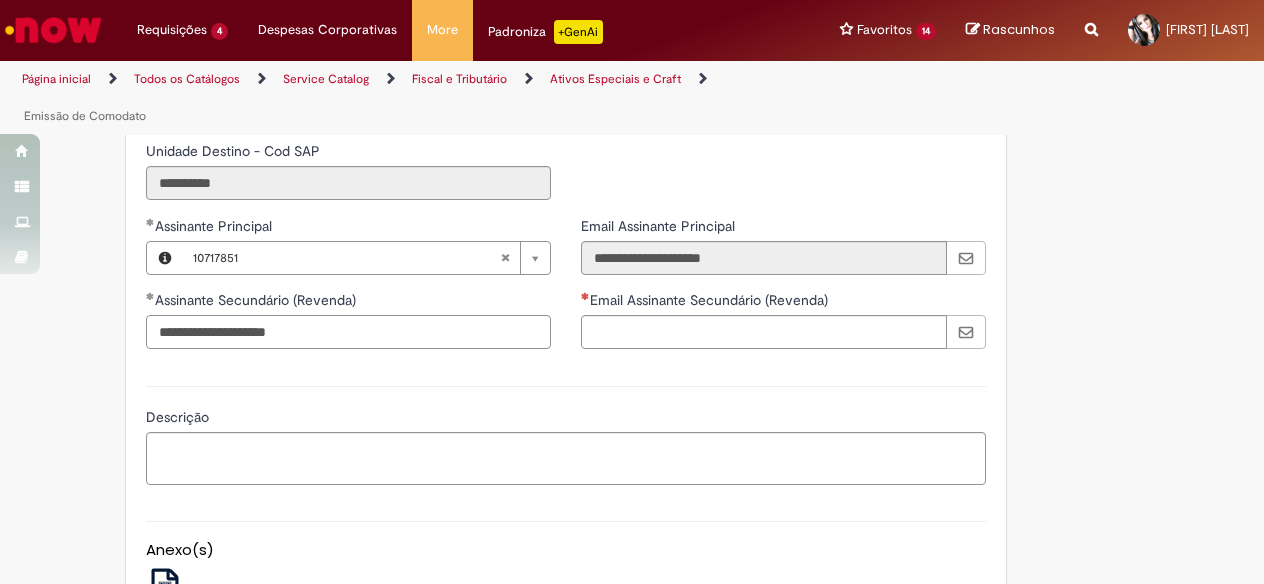 type on "**********" 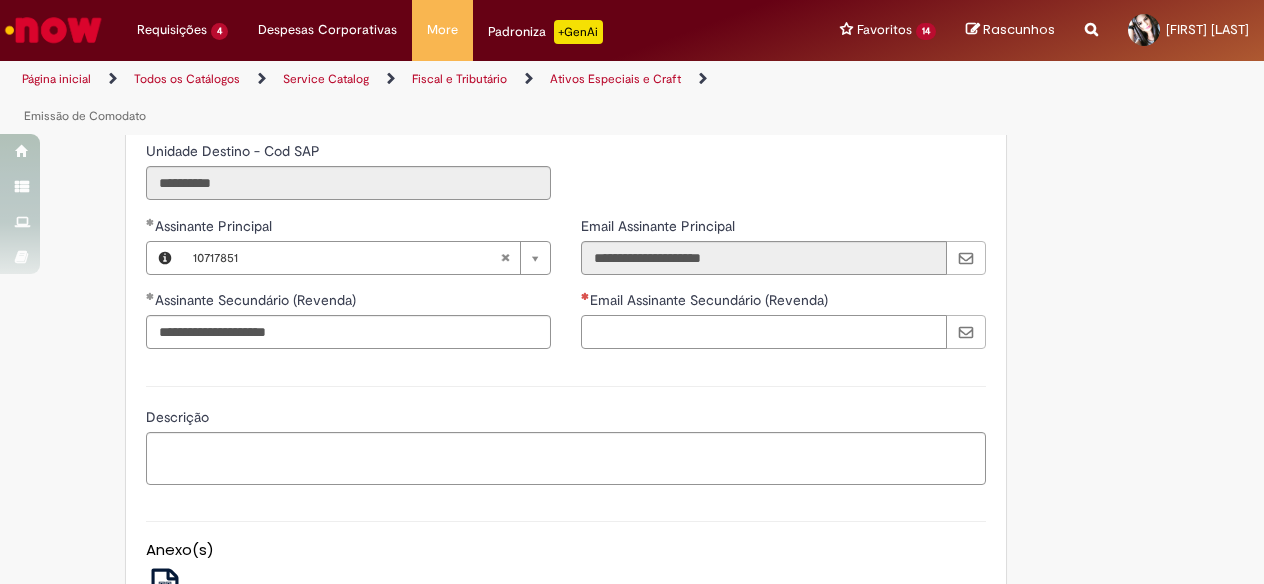 click on "Email Assinante Secundário (Revenda)" at bounding box center [764, 332] 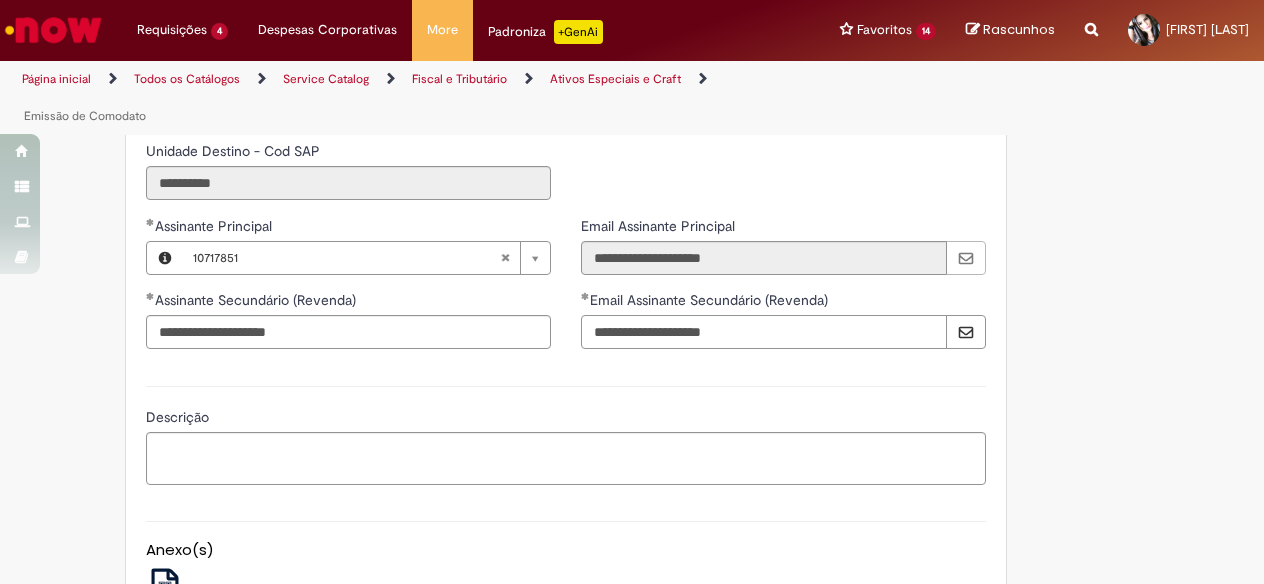 type on "**********" 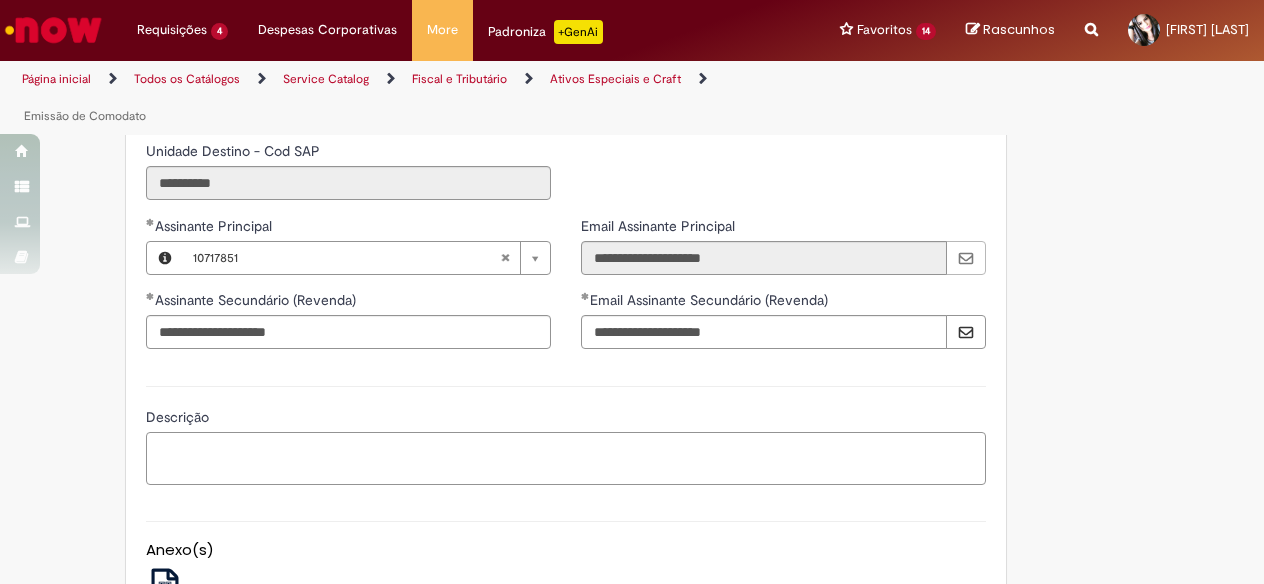 click on "Descrição" at bounding box center [566, 458] 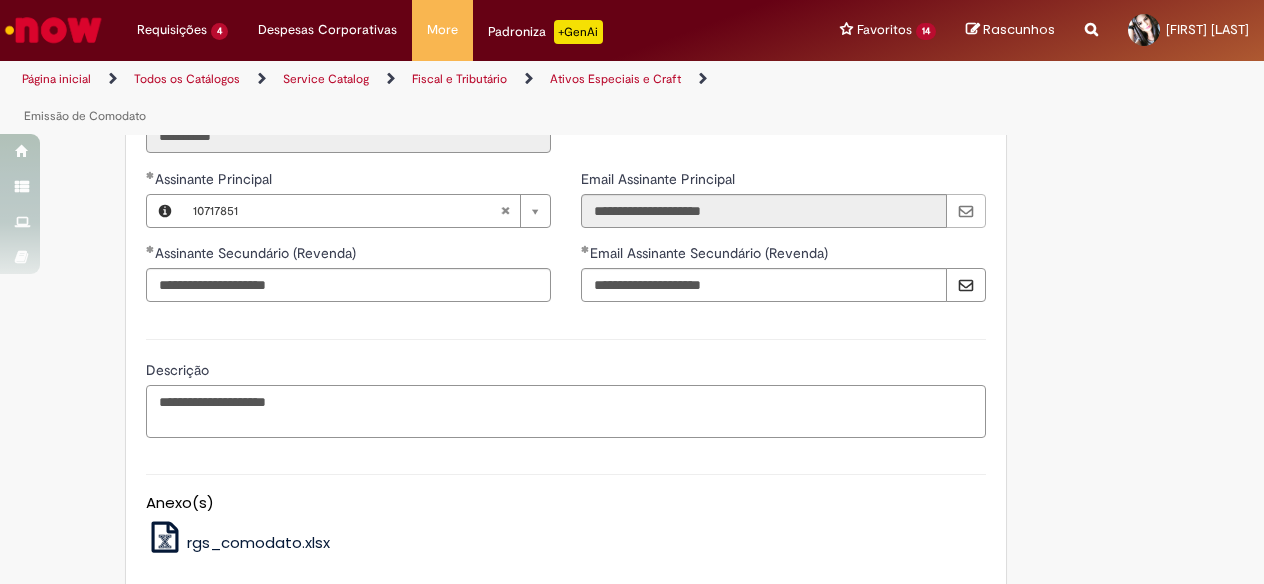 scroll, scrollTop: 3070, scrollLeft: 0, axis: vertical 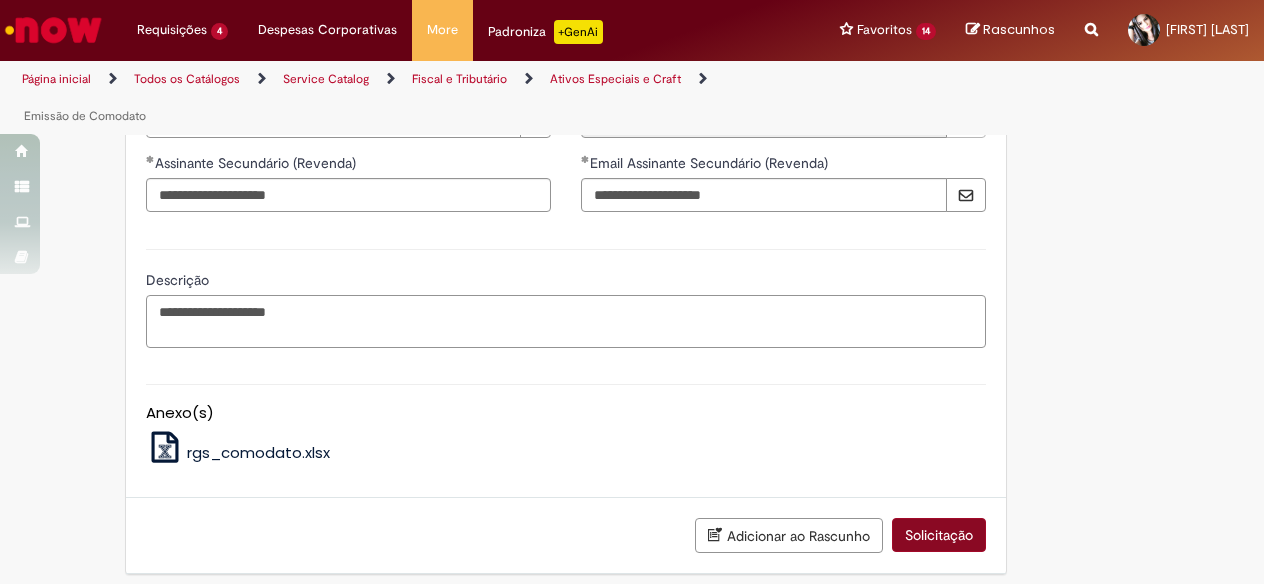 type on "**********" 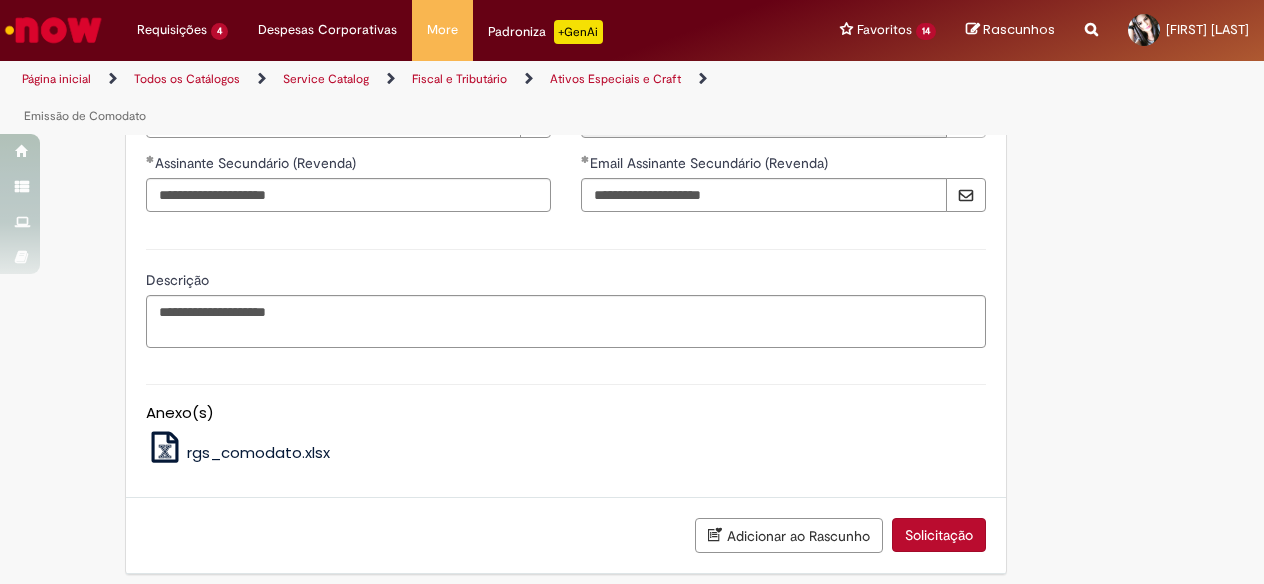 click on "Solicitação" at bounding box center (939, 535) 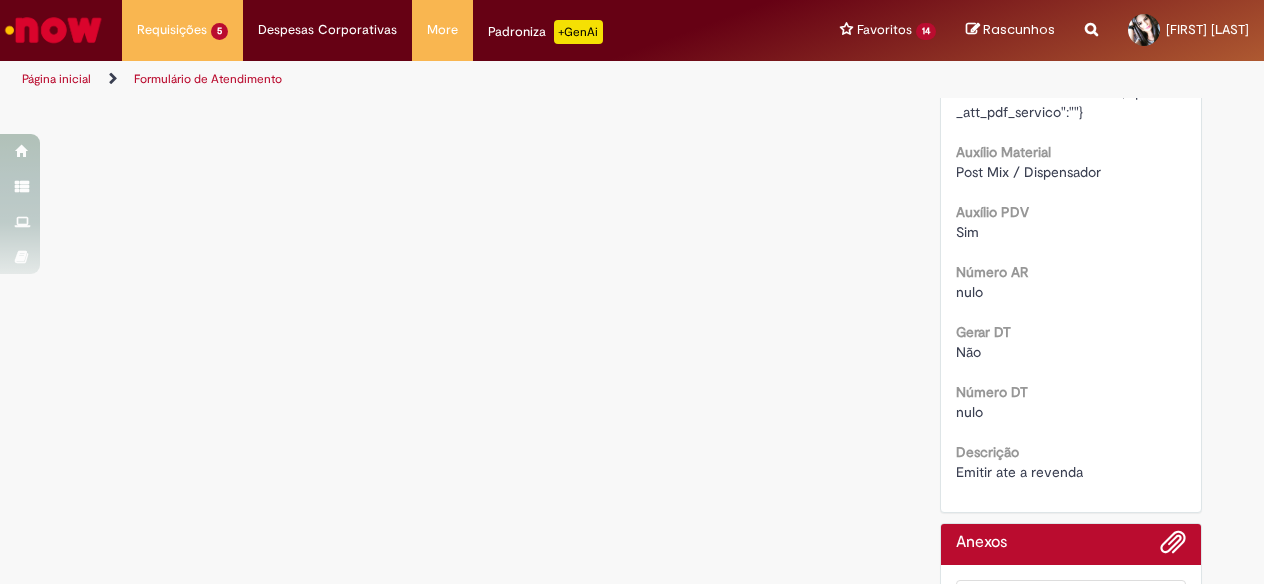 scroll, scrollTop: 0, scrollLeft: 0, axis: both 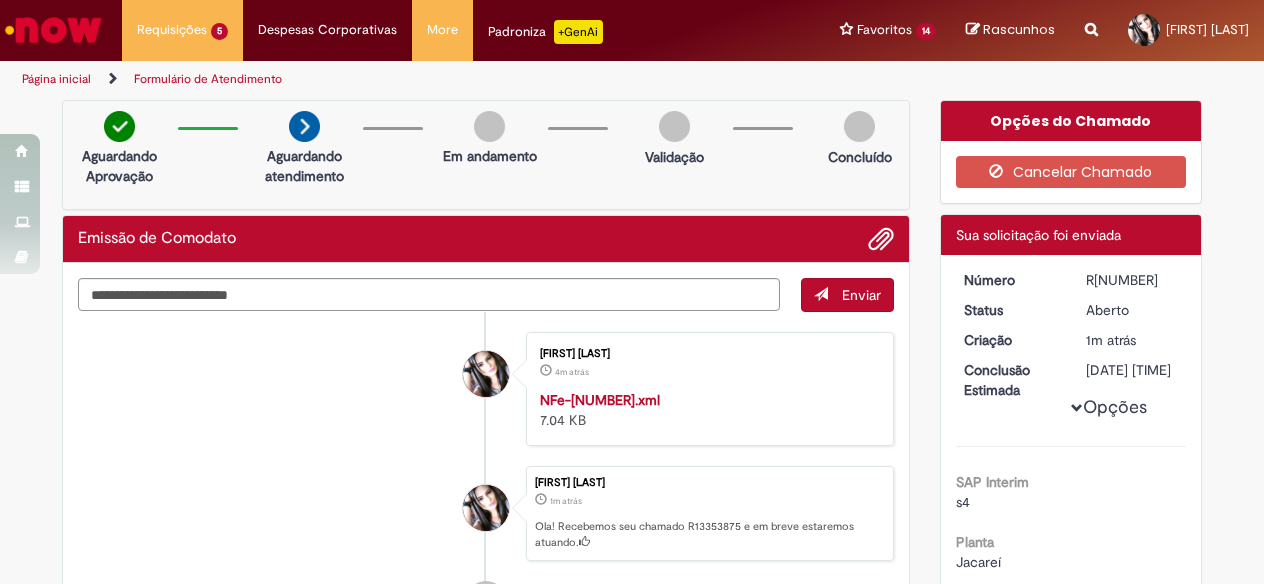 click on "R[NUMBER]" at bounding box center (1132, 280) 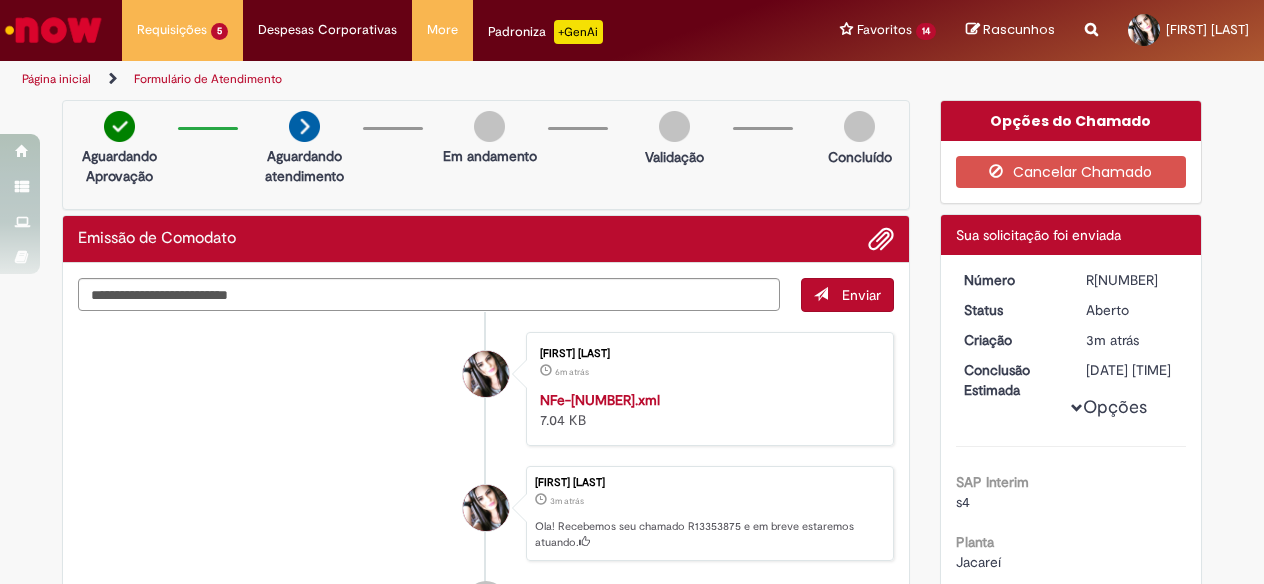 click on "R[NUMBER]" at bounding box center (1132, 280) 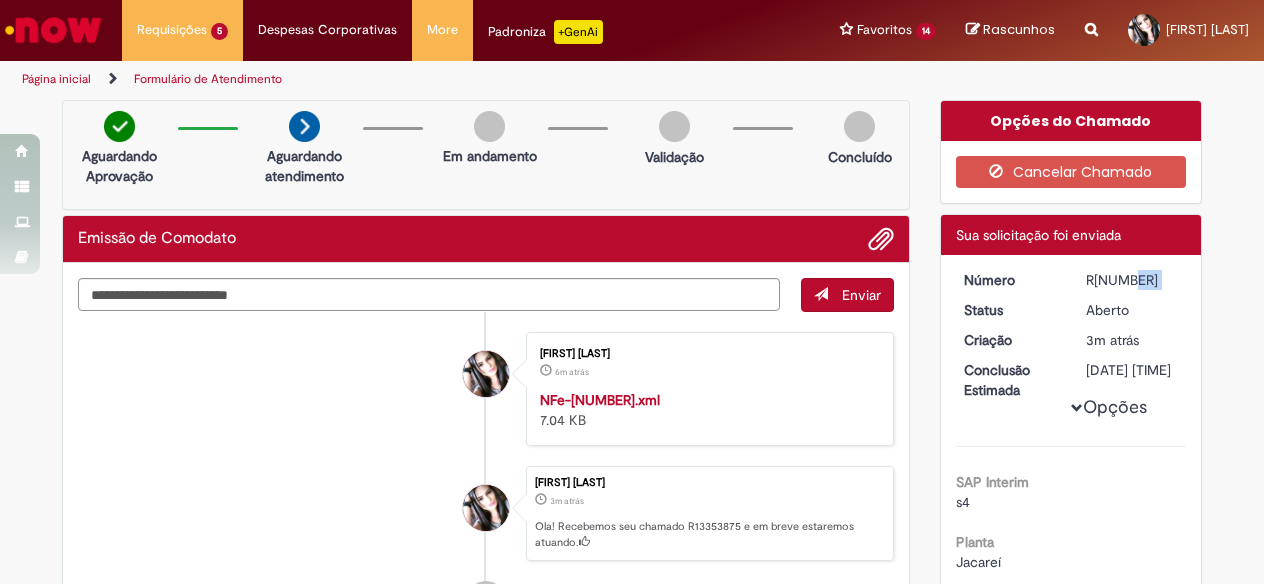 click on "R[NUMBER]" at bounding box center (1132, 280) 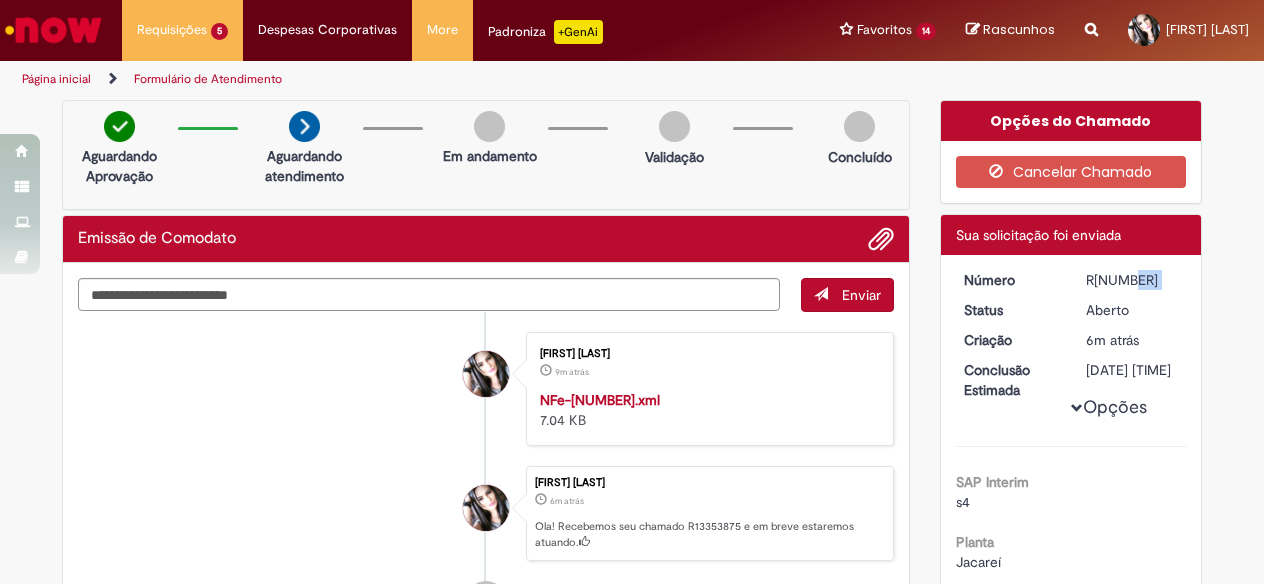 click on "R[NUMBER]" at bounding box center (1132, 280) 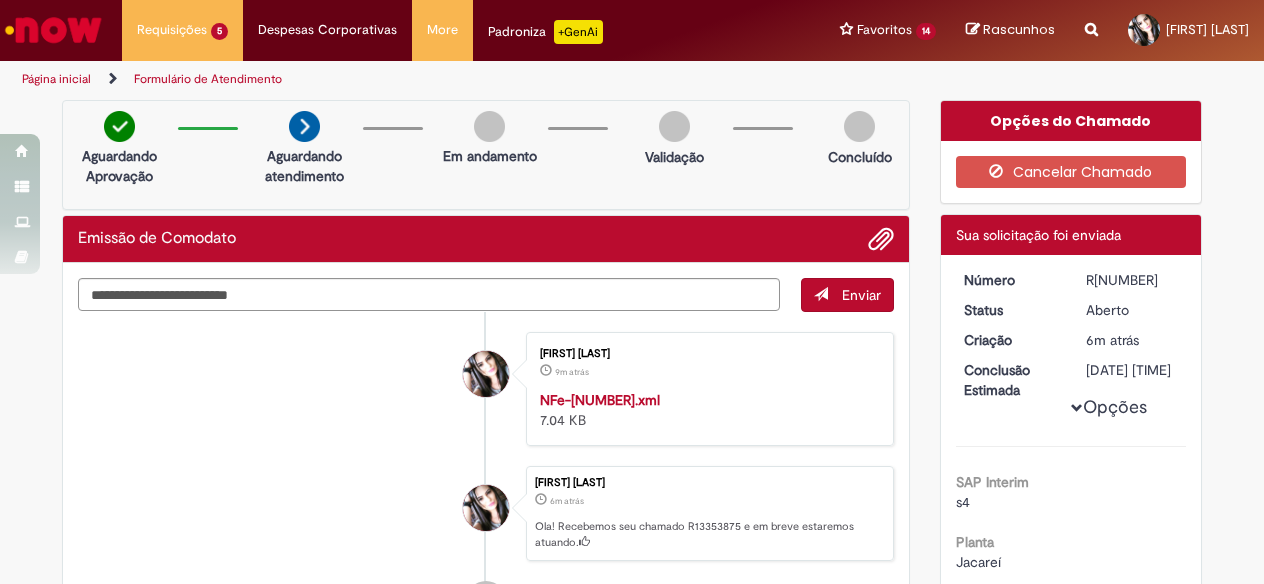 click on "R[NUMBER]" at bounding box center [1132, 280] 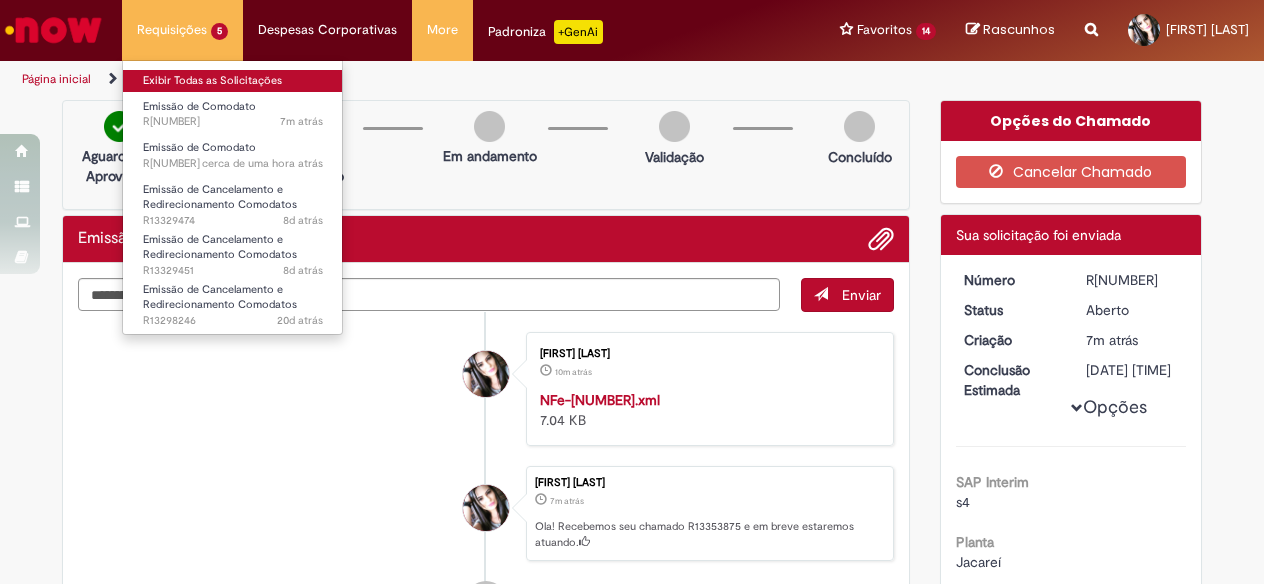 click on "Exibir Todas as Solicitações" at bounding box center [233, 81] 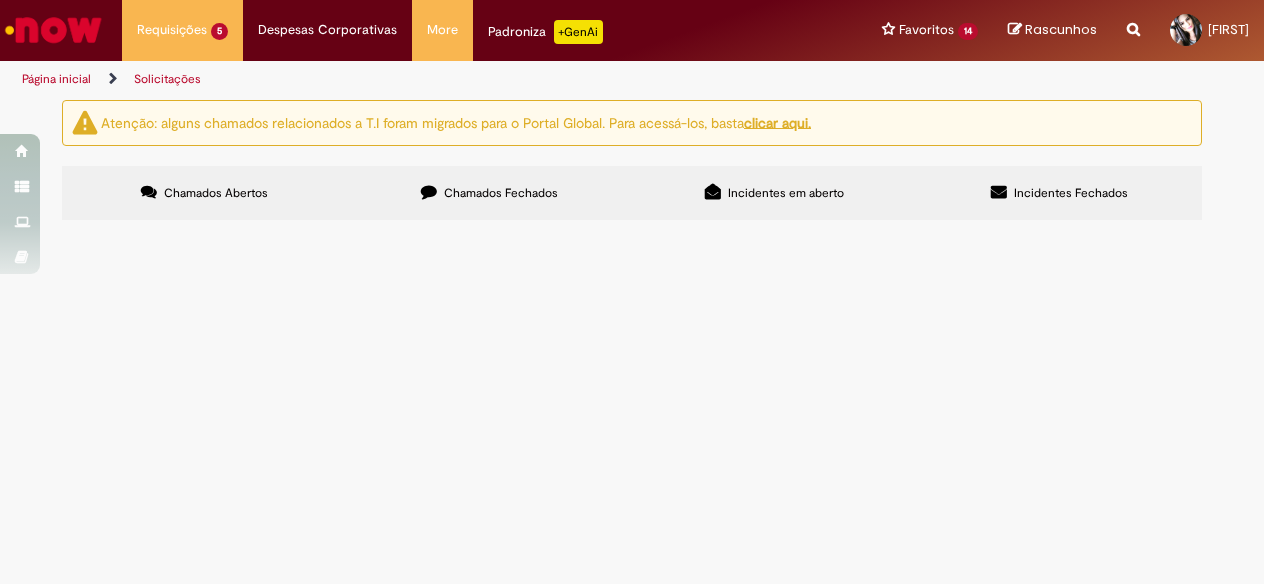 scroll, scrollTop: 0, scrollLeft: 0, axis: both 